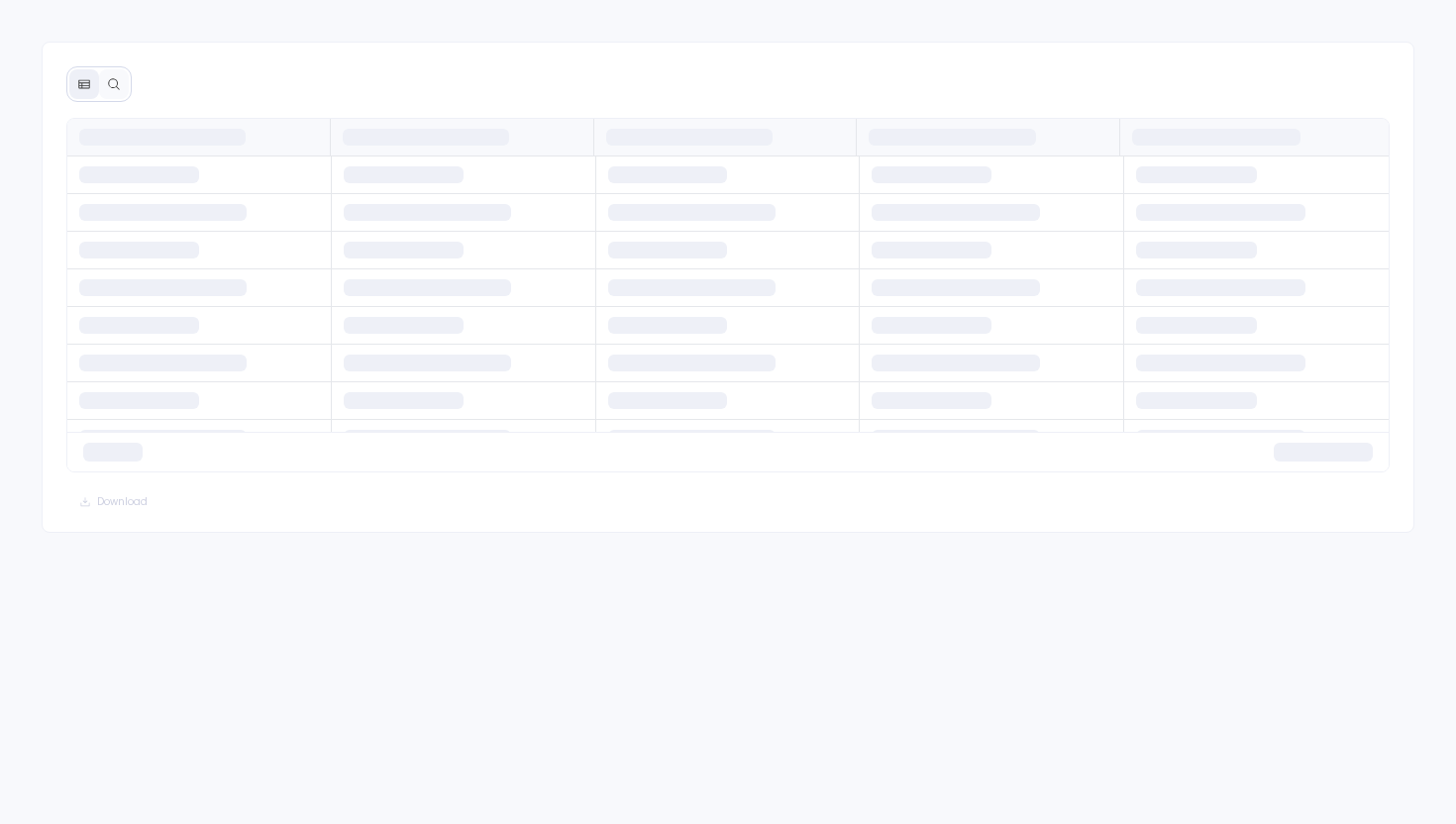 scroll, scrollTop: 0, scrollLeft: 0, axis: both 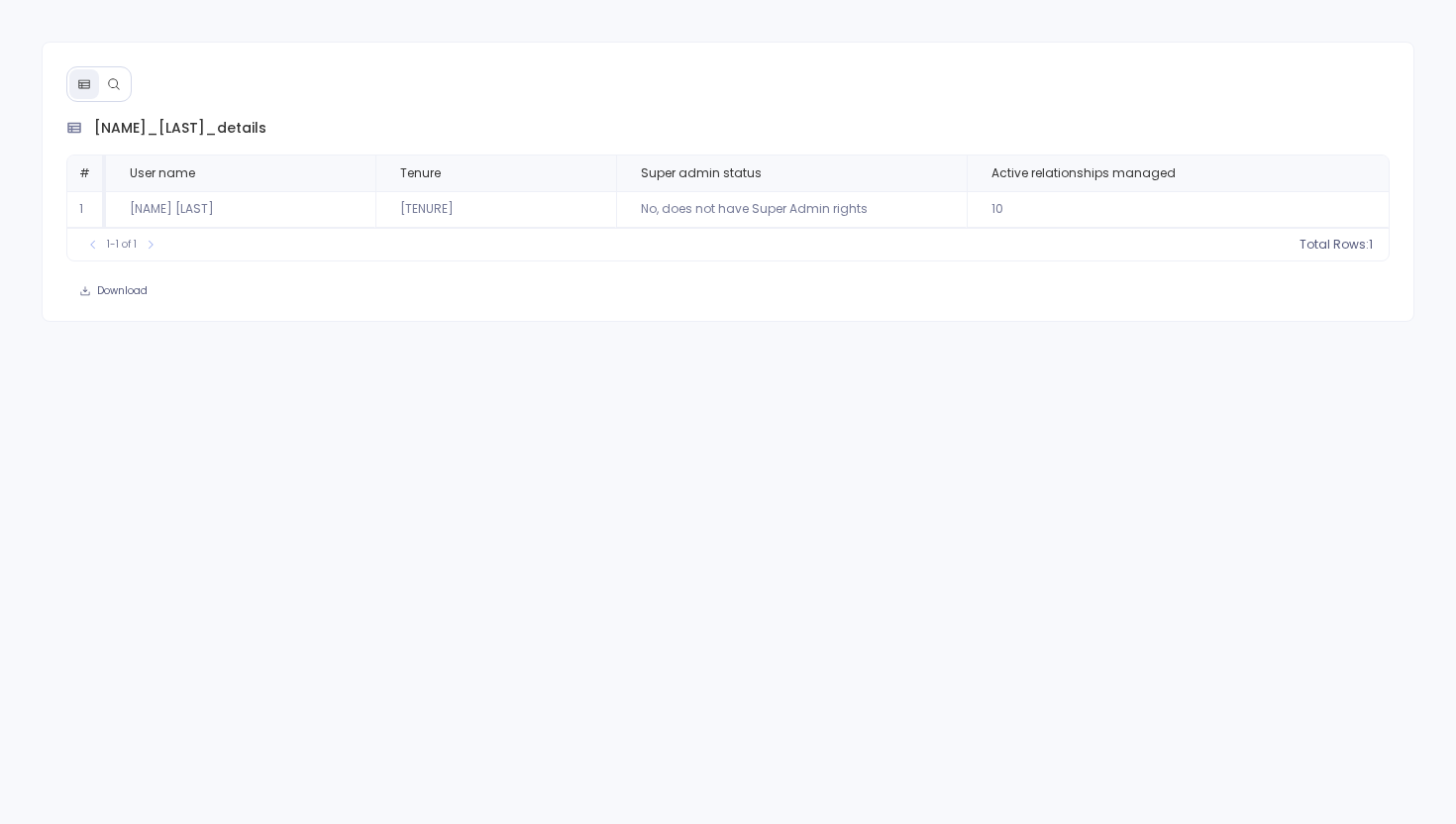 click on "[NAME]_[LAST]_details # User name Tenure Super admin status Active relationships managed 1 [NAME] [LAST] [TENURE] [SUPER_ADMIN_STATUS] [ACTIVE_RELATIONSHIPS]
To pick up a draggable item, press the space bar.
While dragging, use the arrow keys to move the item.
Press space again to drop the item in its new position, or press escape to cancel.
1-1 of 1 Total Rows:  1 Download" at bounding box center (728, 181) 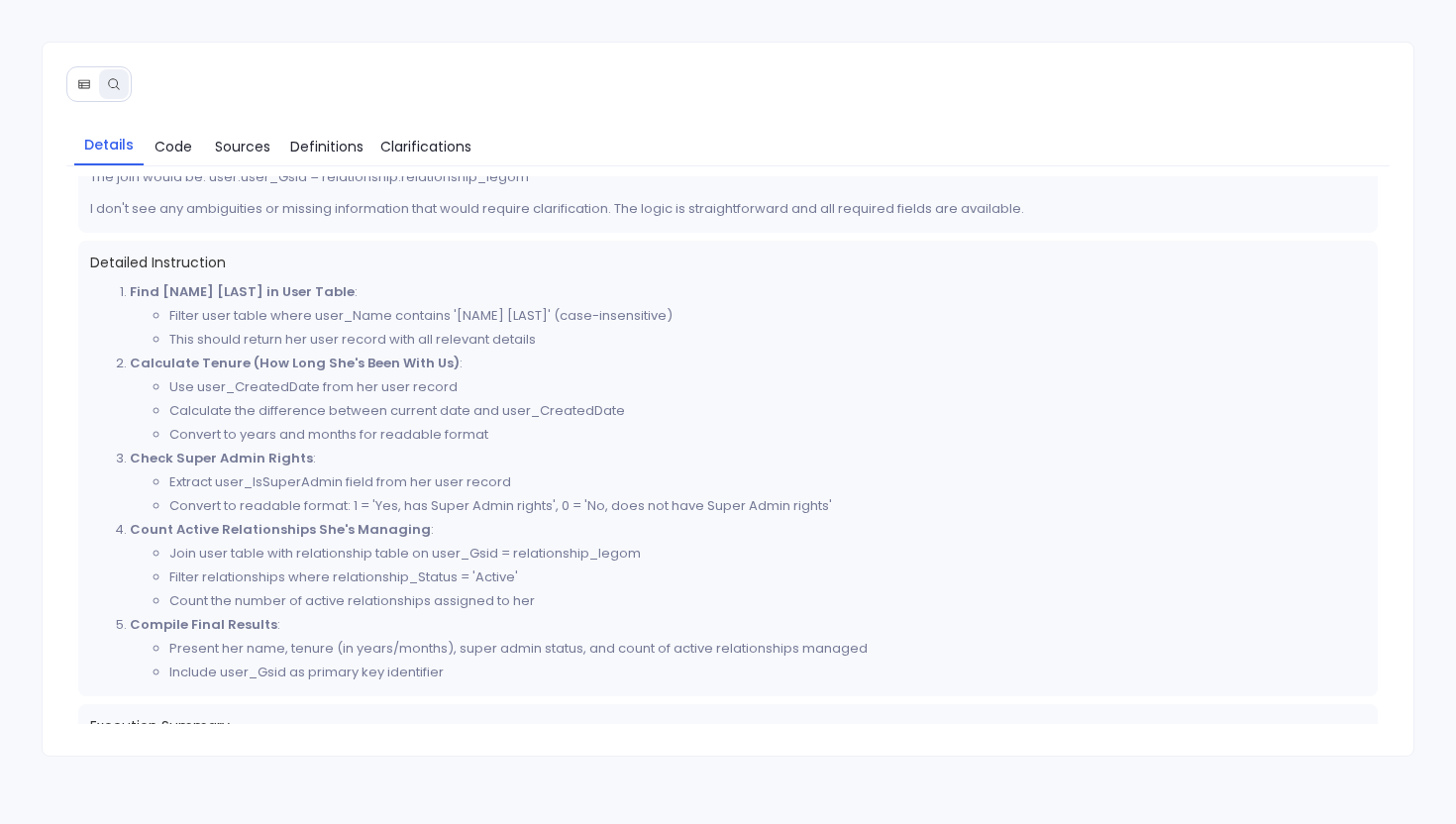 scroll, scrollTop: 532, scrollLeft: 0, axis: vertical 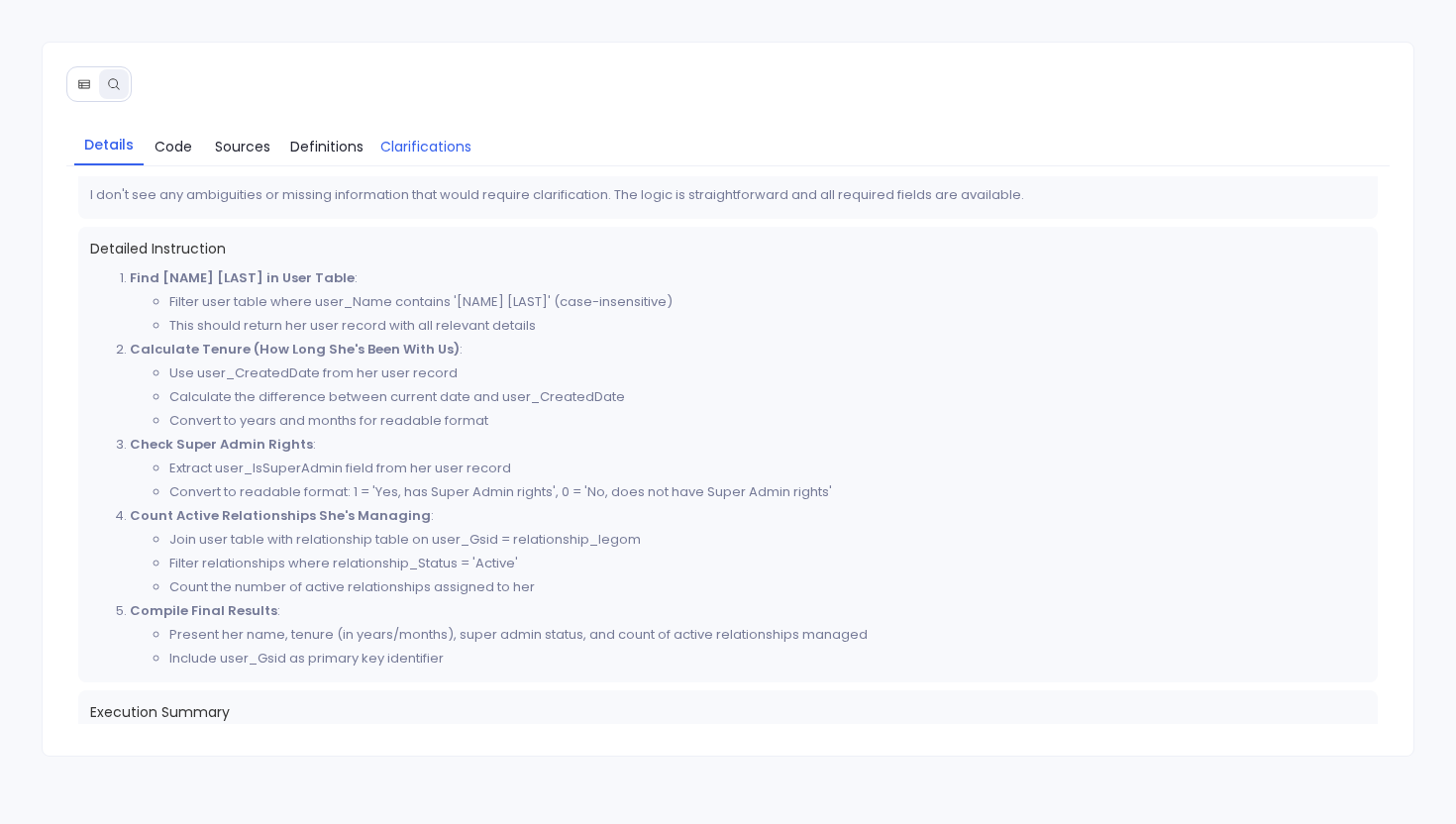 click on "Clarifications" at bounding box center (426, 147) 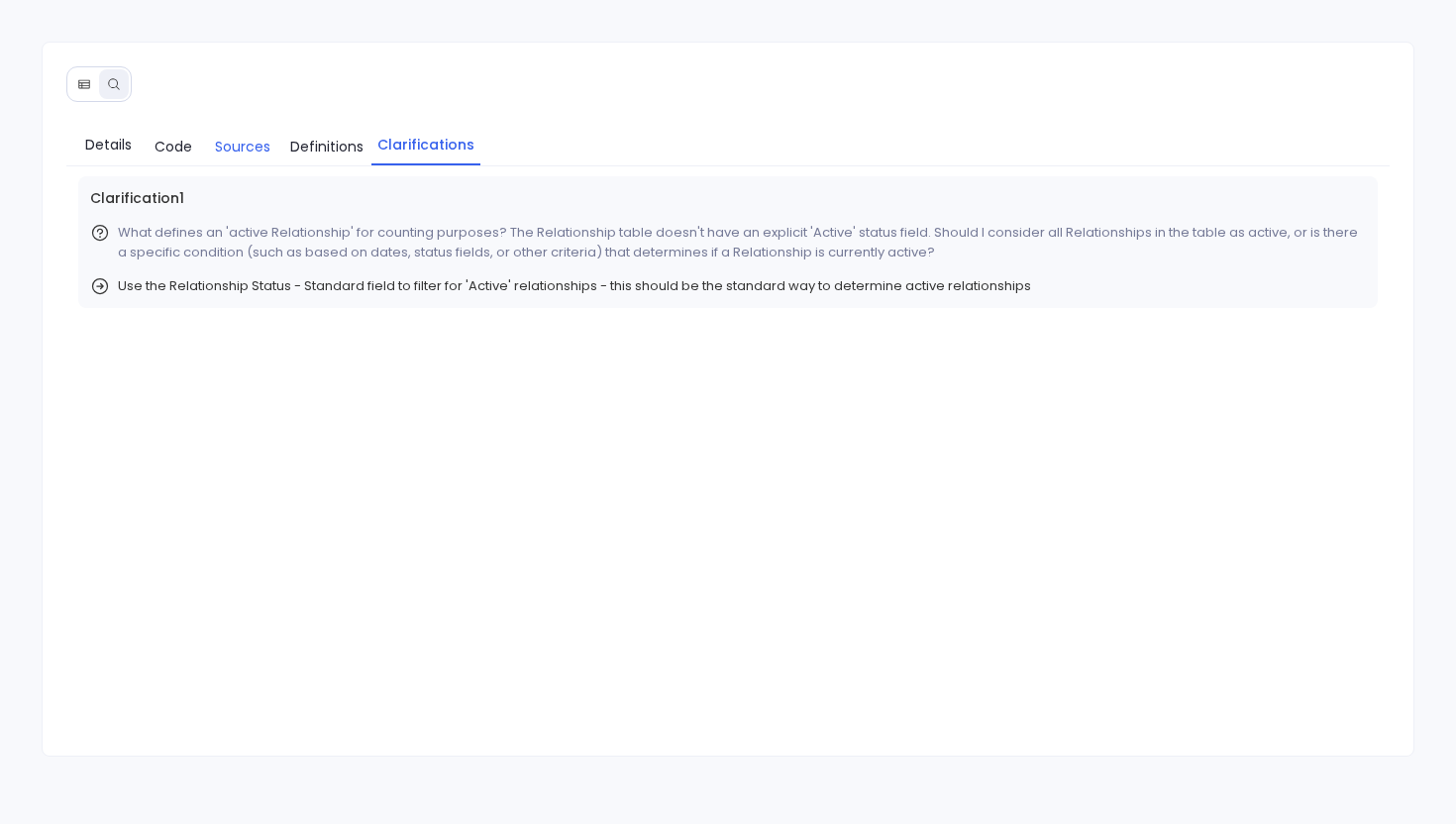 click on "Sources" at bounding box center [243, 147] 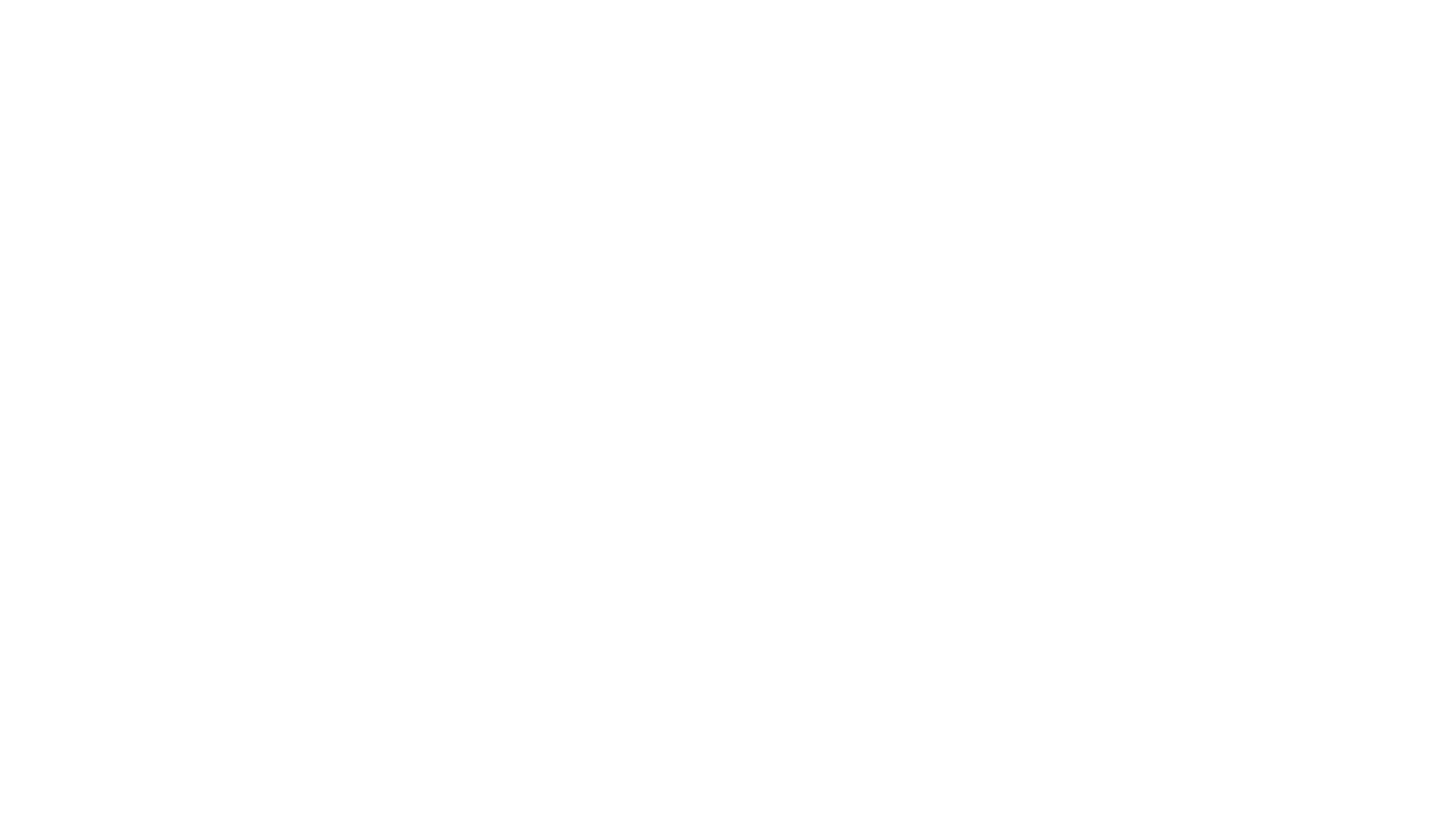 scroll, scrollTop: 0, scrollLeft: 0, axis: both 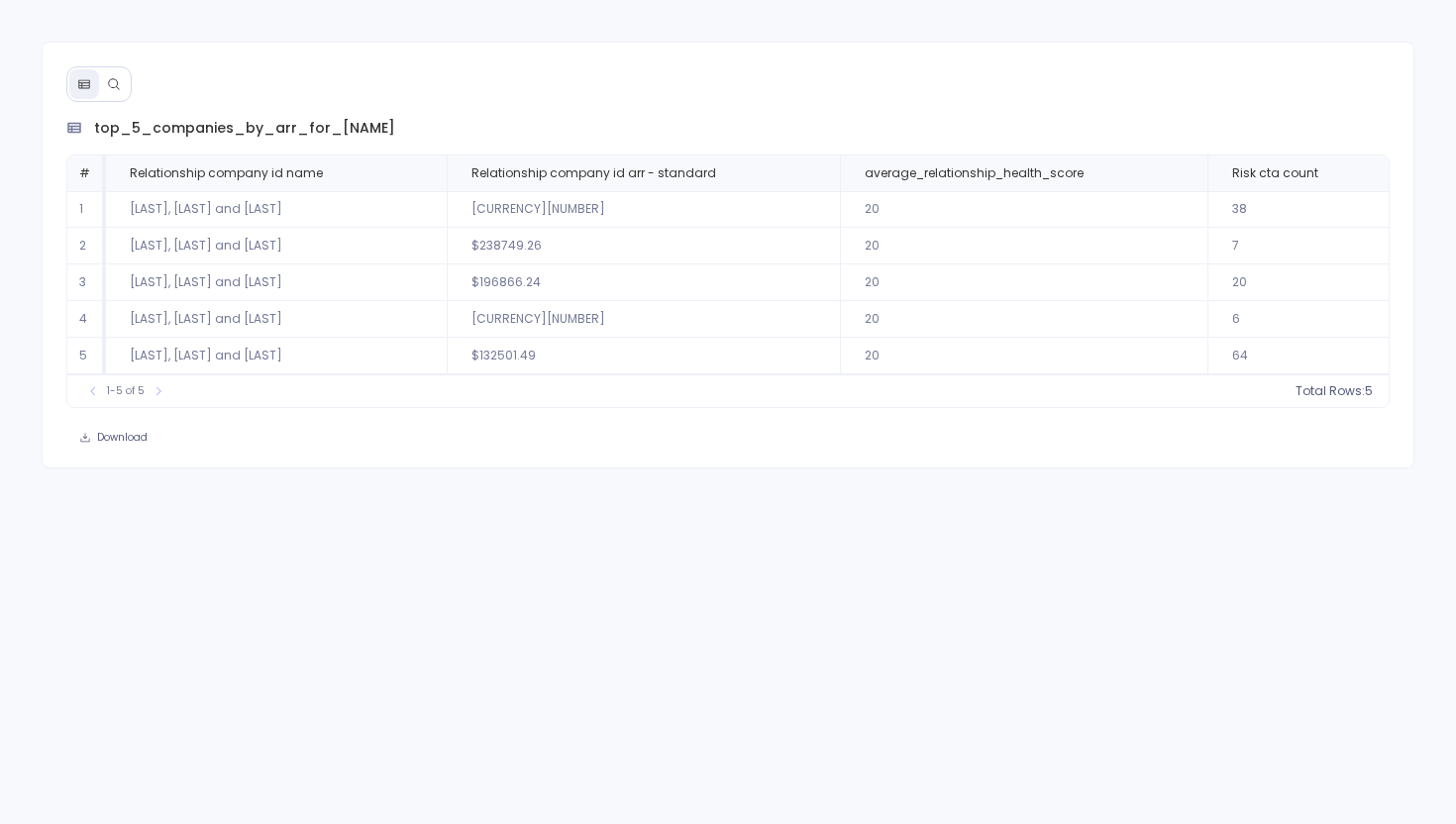 click 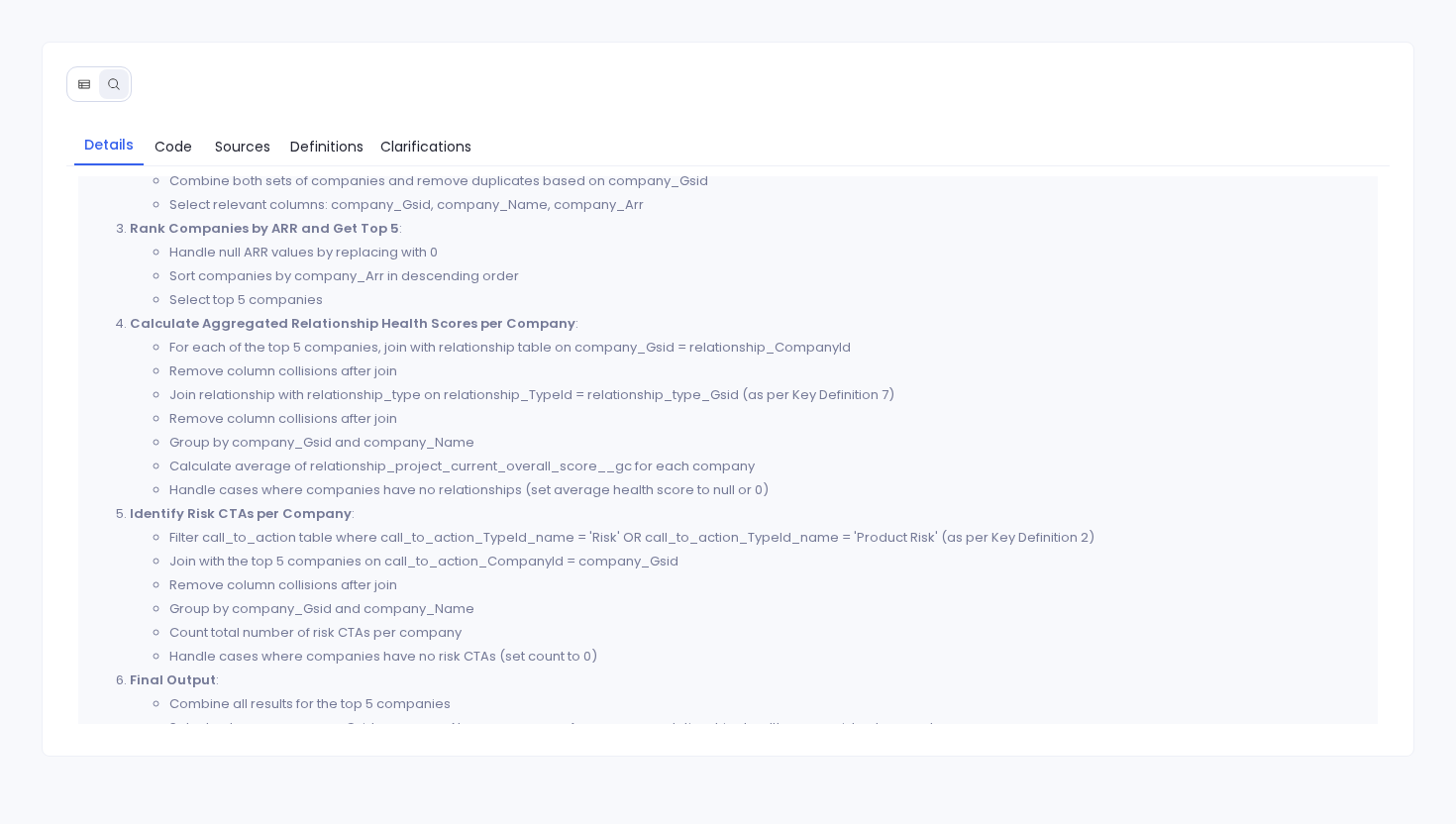 scroll, scrollTop: 848, scrollLeft: 0, axis: vertical 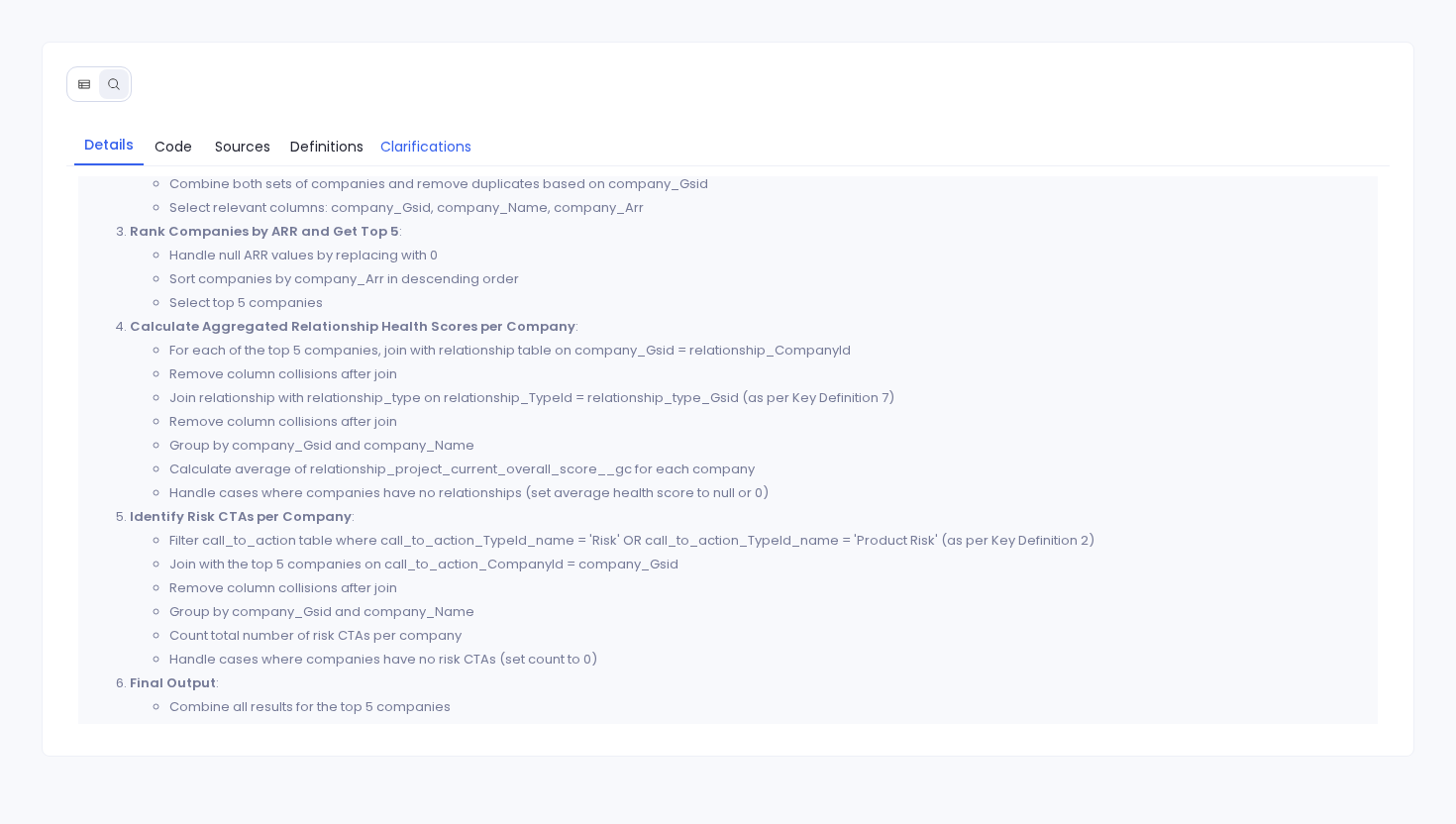 click on "Clarifications" at bounding box center (426, 147) 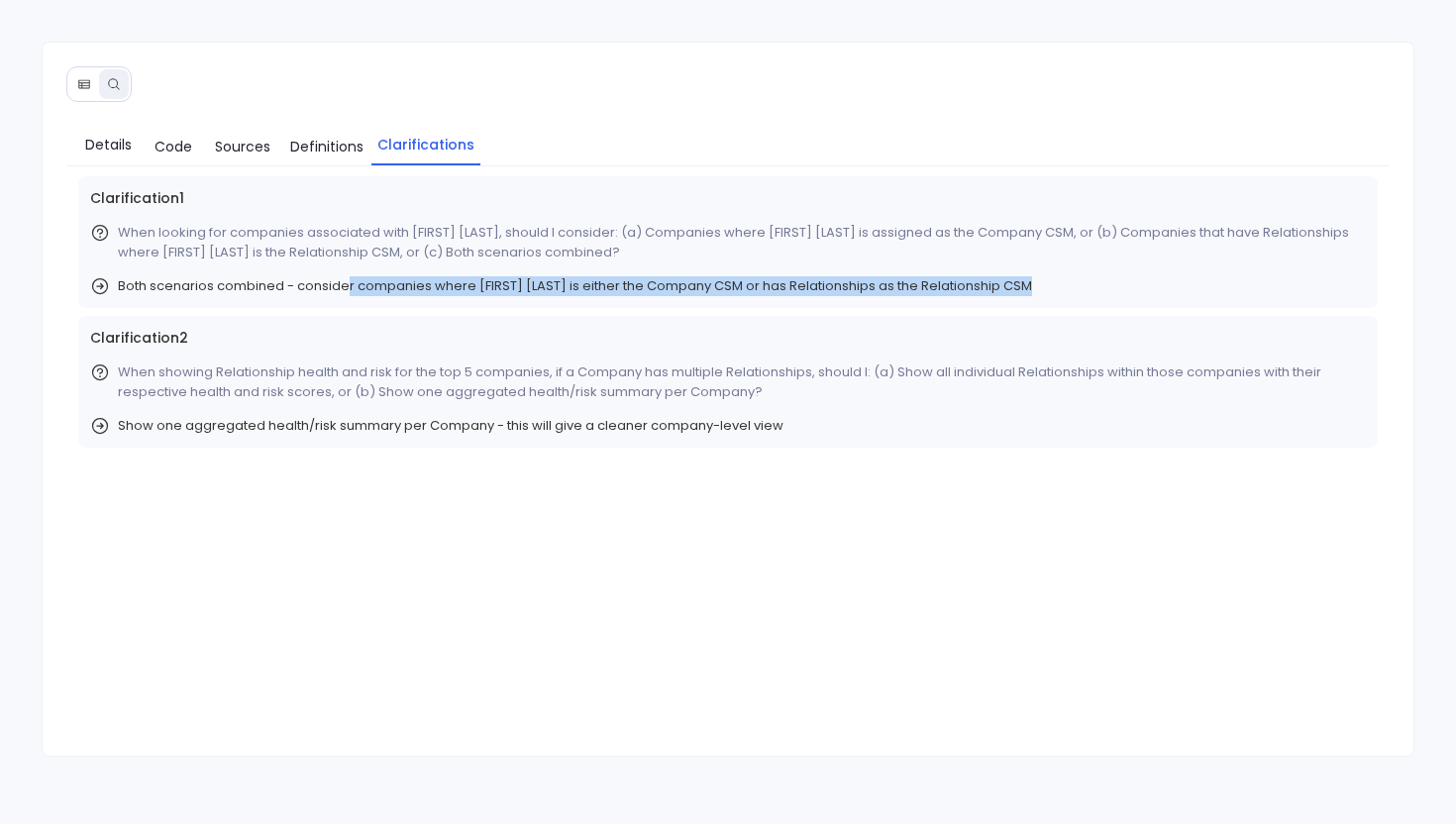 drag, startPoint x: 348, startPoint y: 292, endPoint x: 528, endPoint y: 298, distance: 180.09997 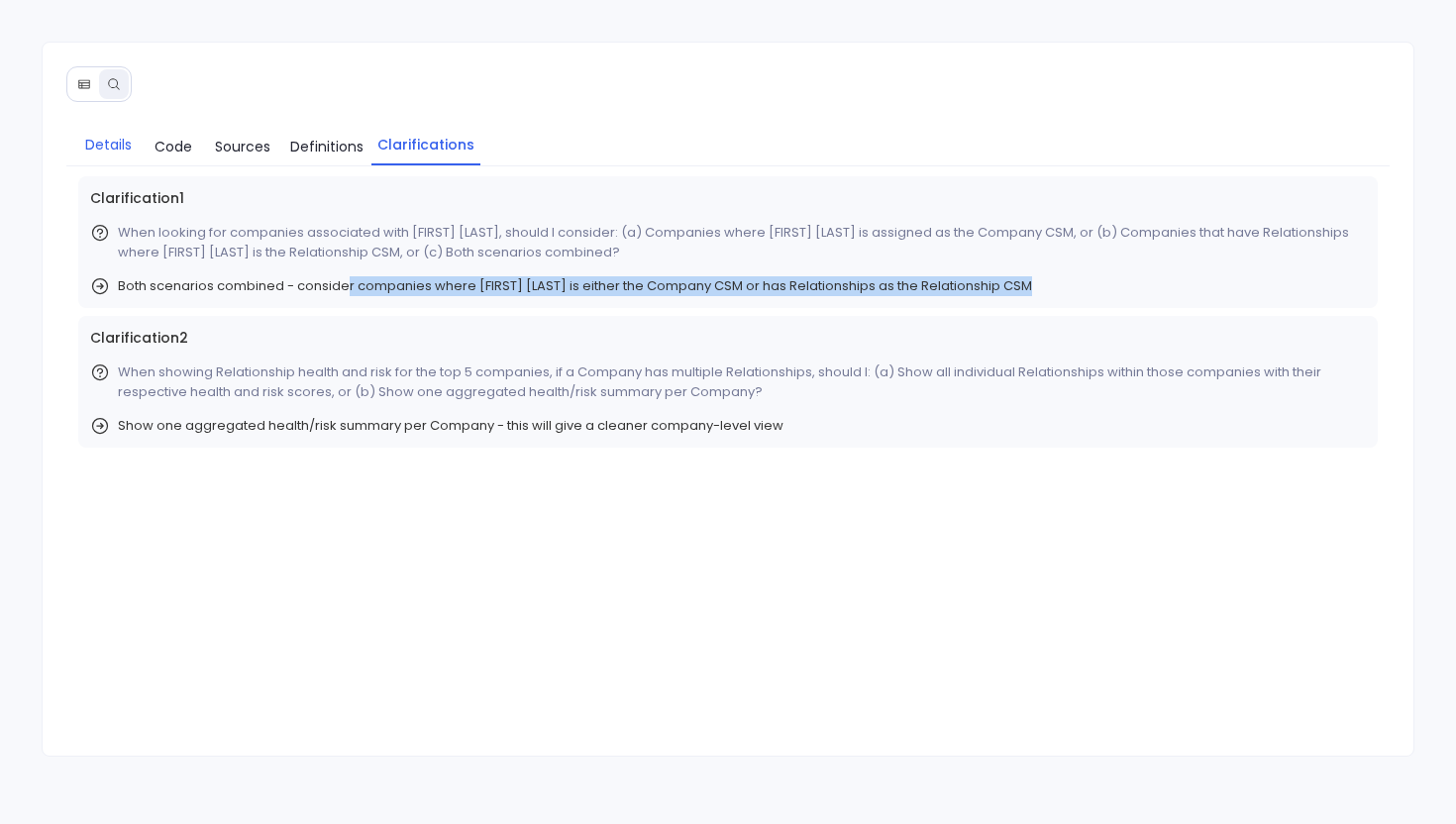 click on "Details" at bounding box center (109, 145) 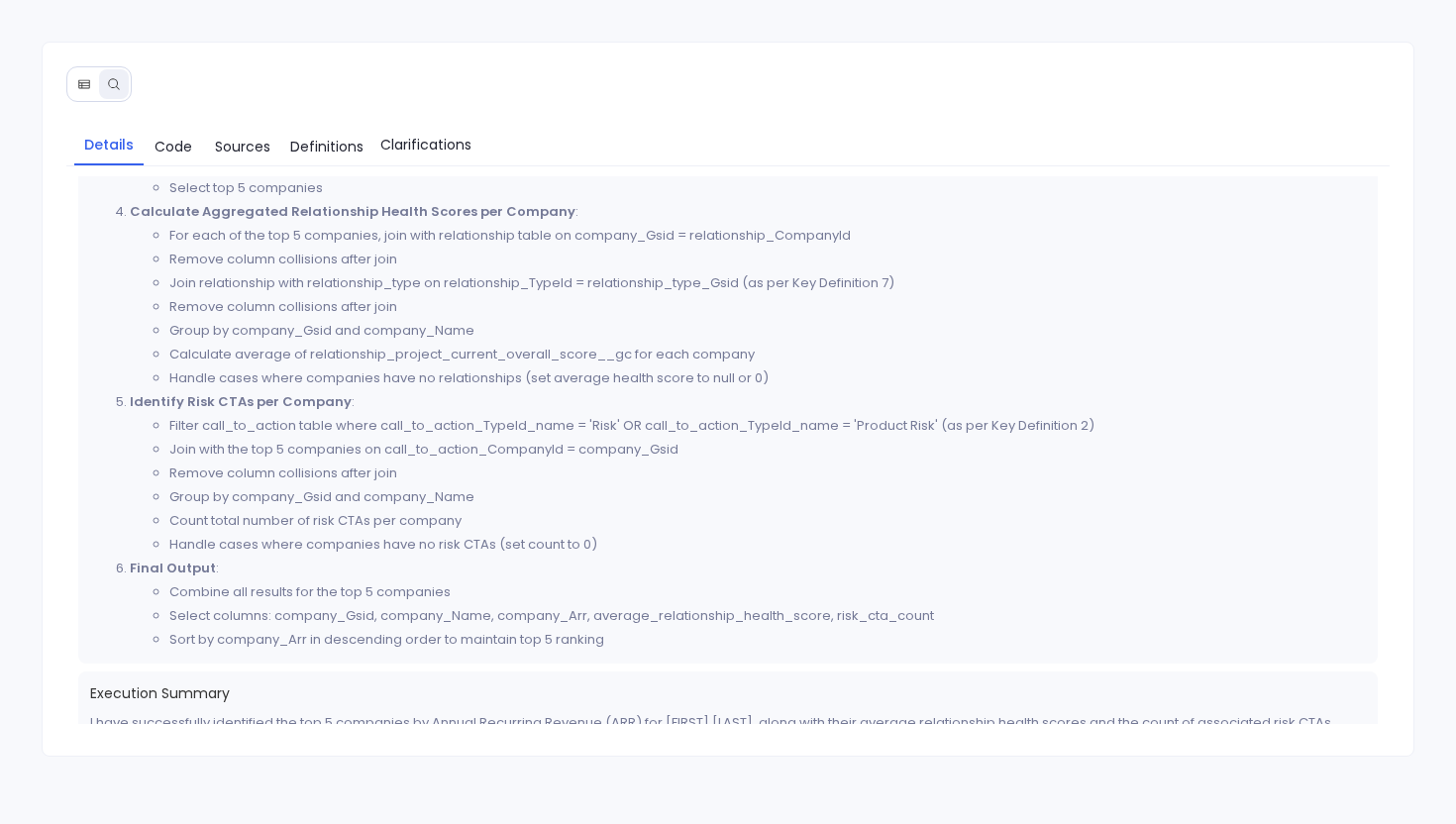 scroll, scrollTop: 958, scrollLeft: 0, axis: vertical 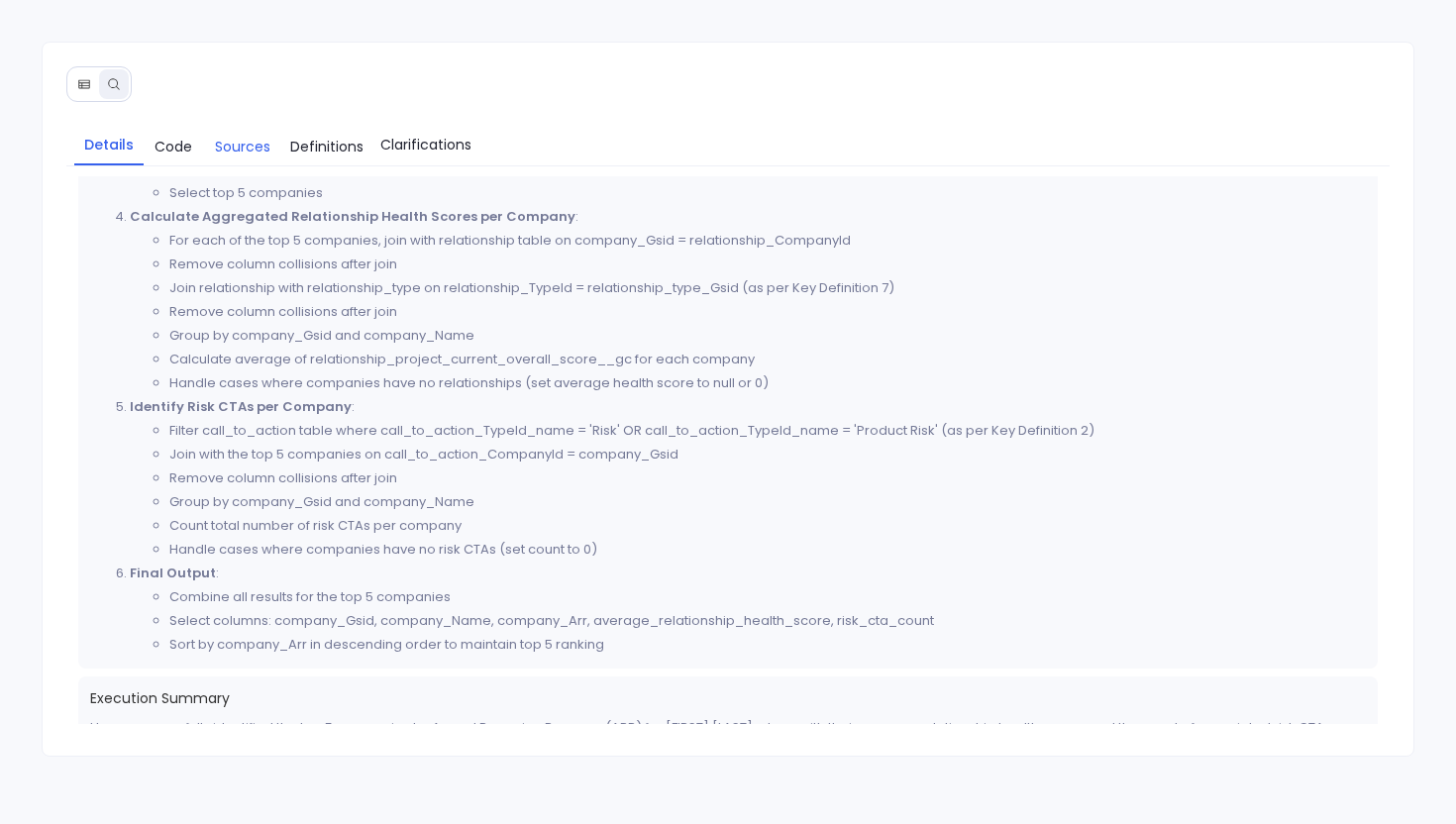 click on "Sources" at bounding box center (243, 147) 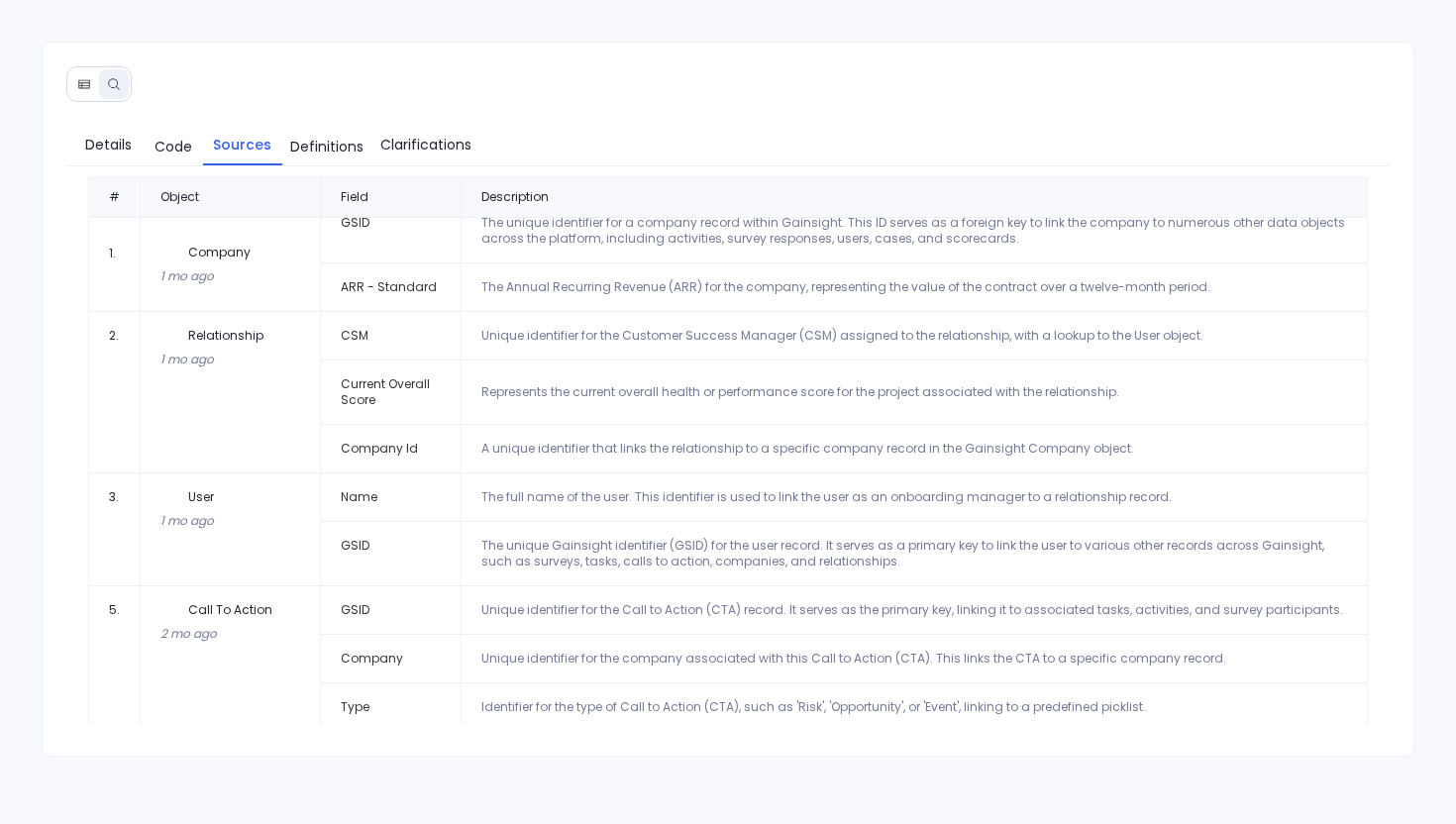 scroll, scrollTop: 128, scrollLeft: 0, axis: vertical 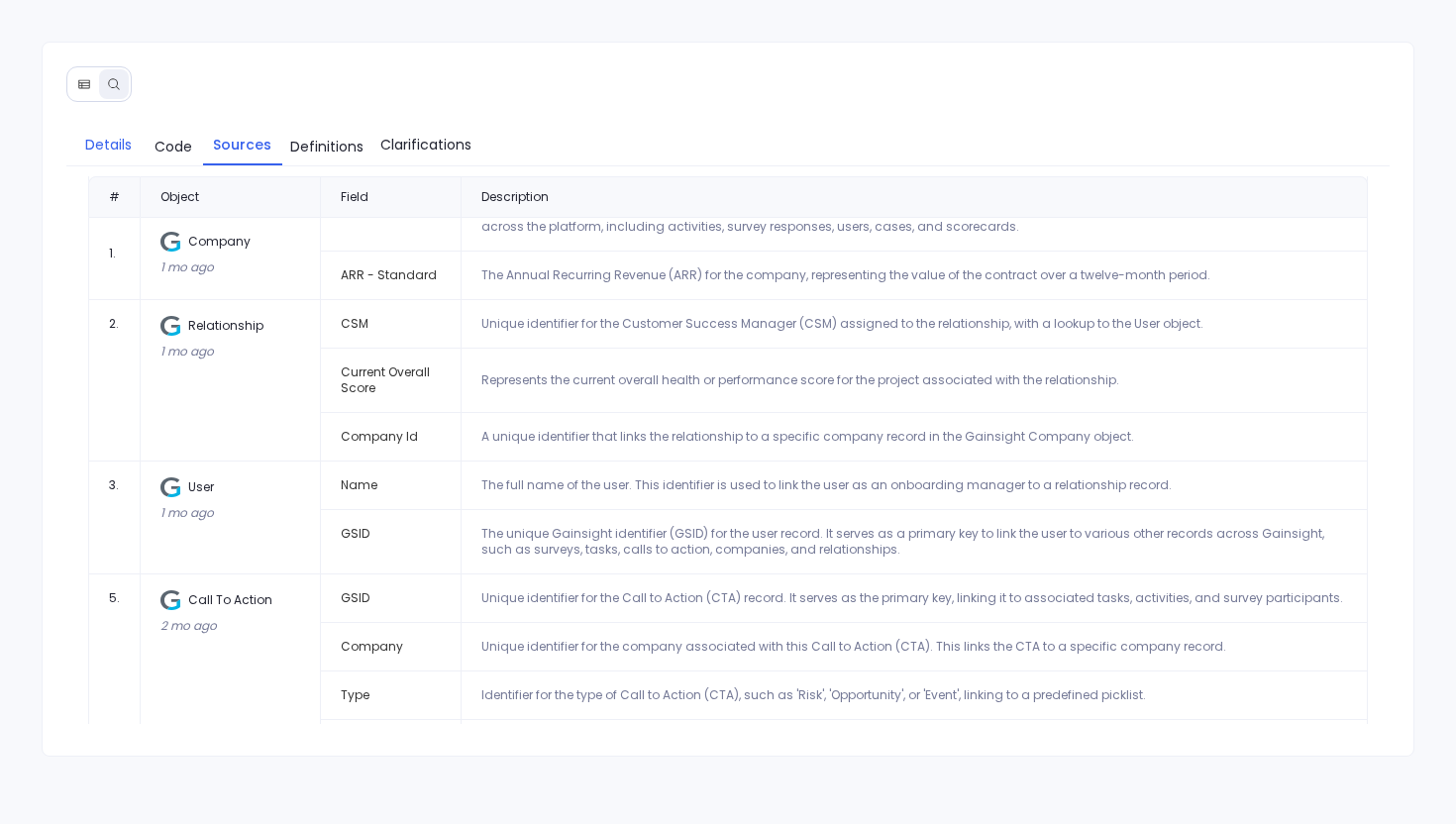 click on "Details" at bounding box center [108, 145] 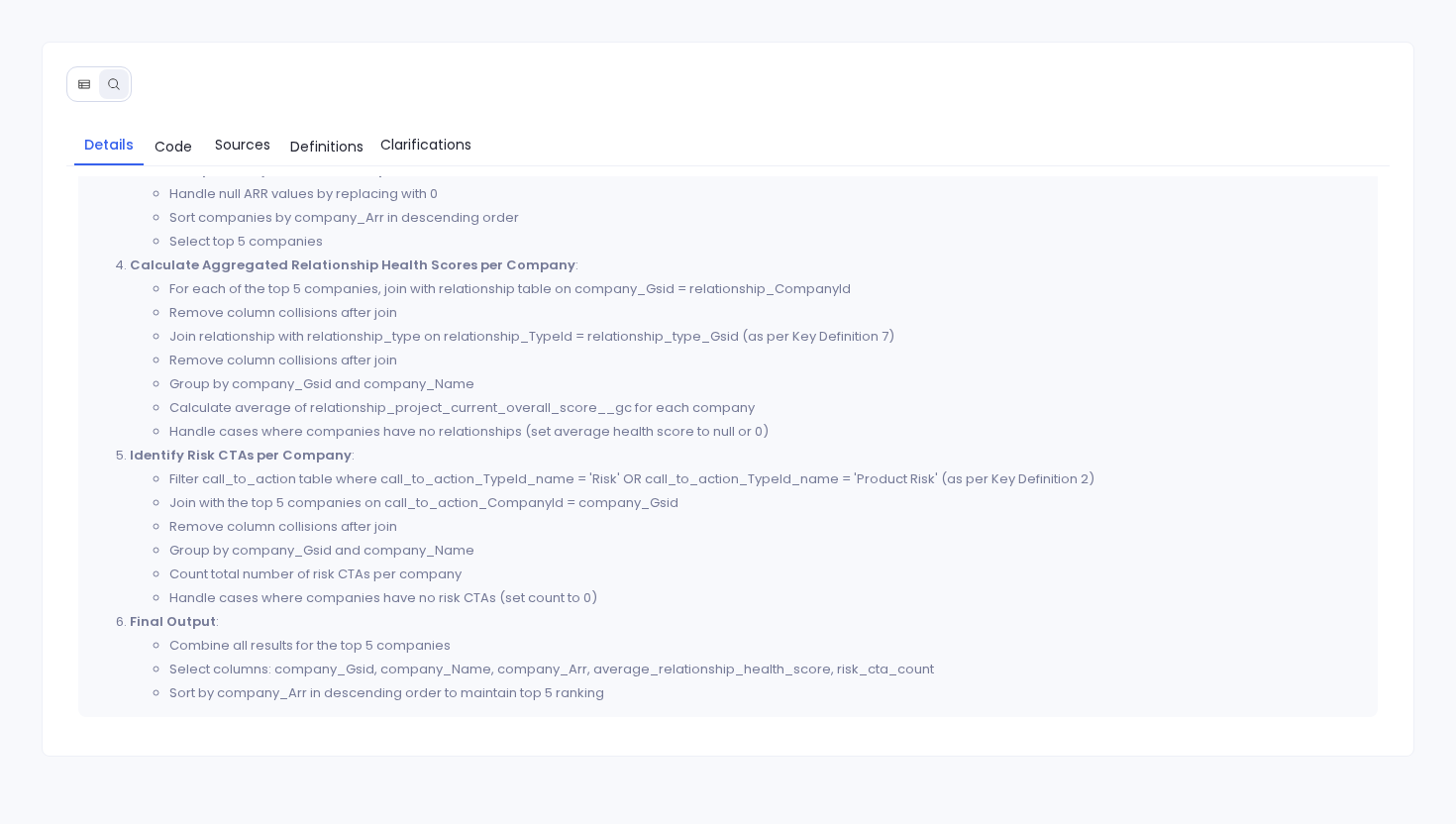 scroll, scrollTop: 983, scrollLeft: 0, axis: vertical 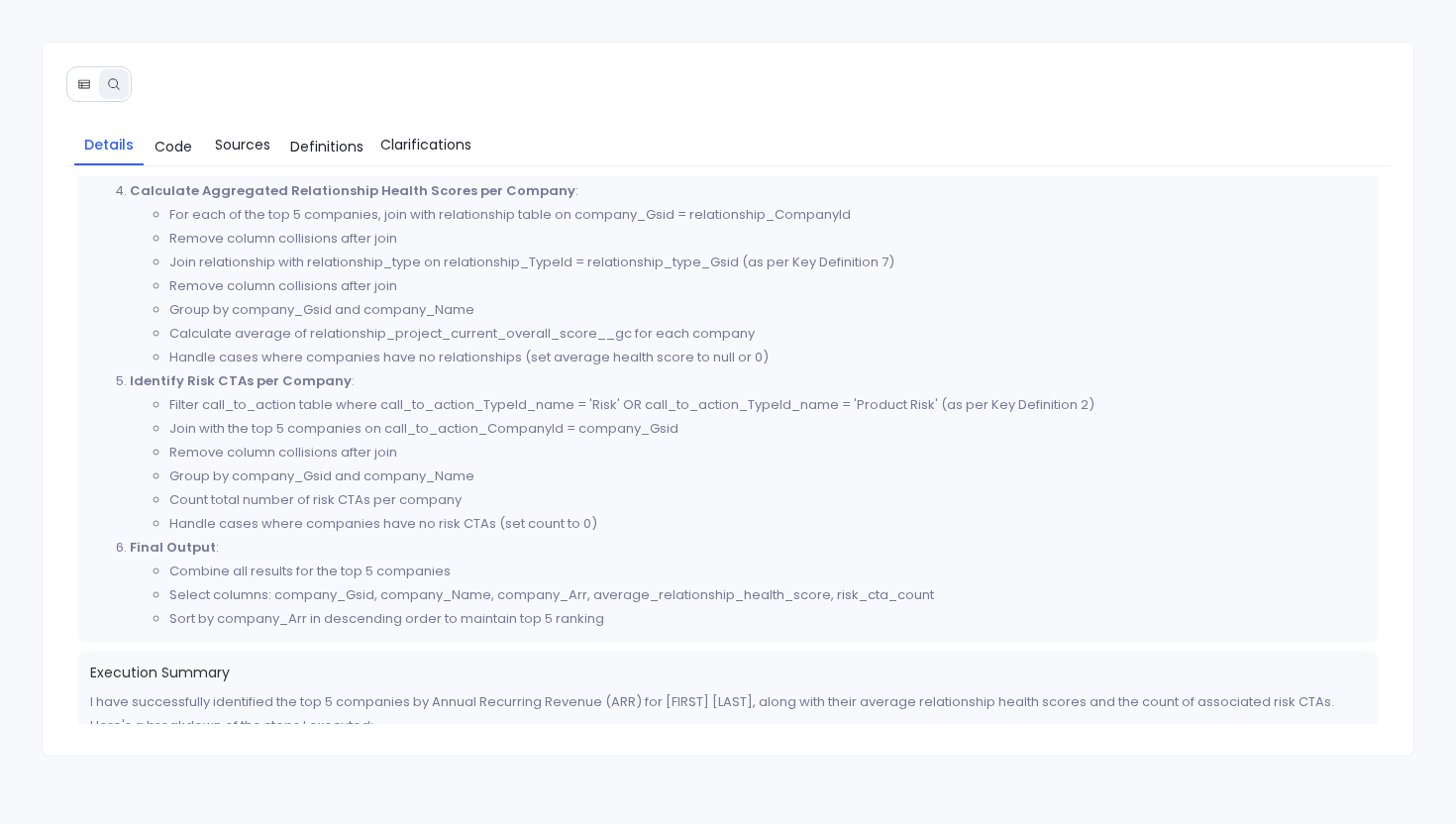 click 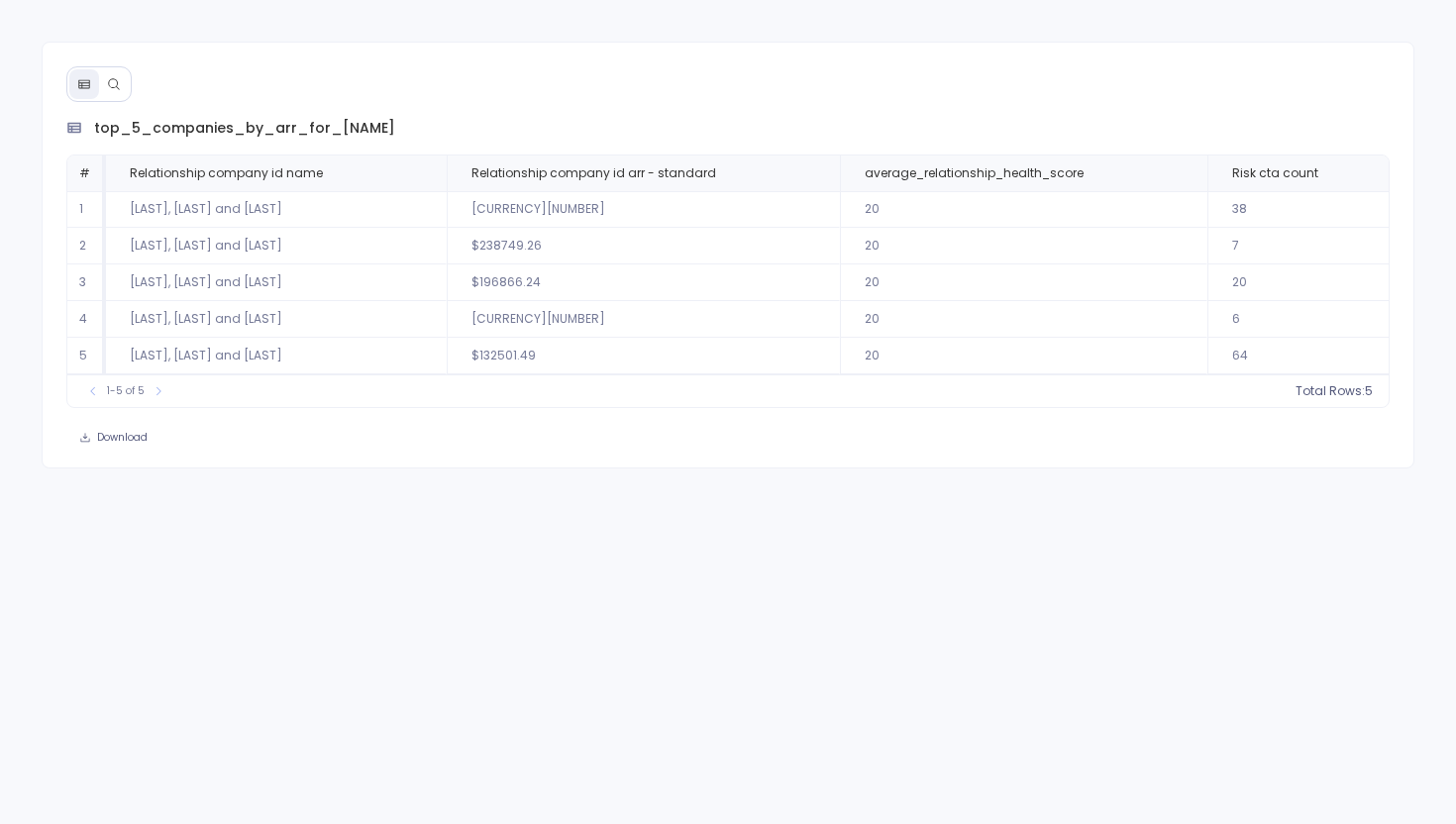scroll, scrollTop: 0, scrollLeft: 29, axis: horizontal 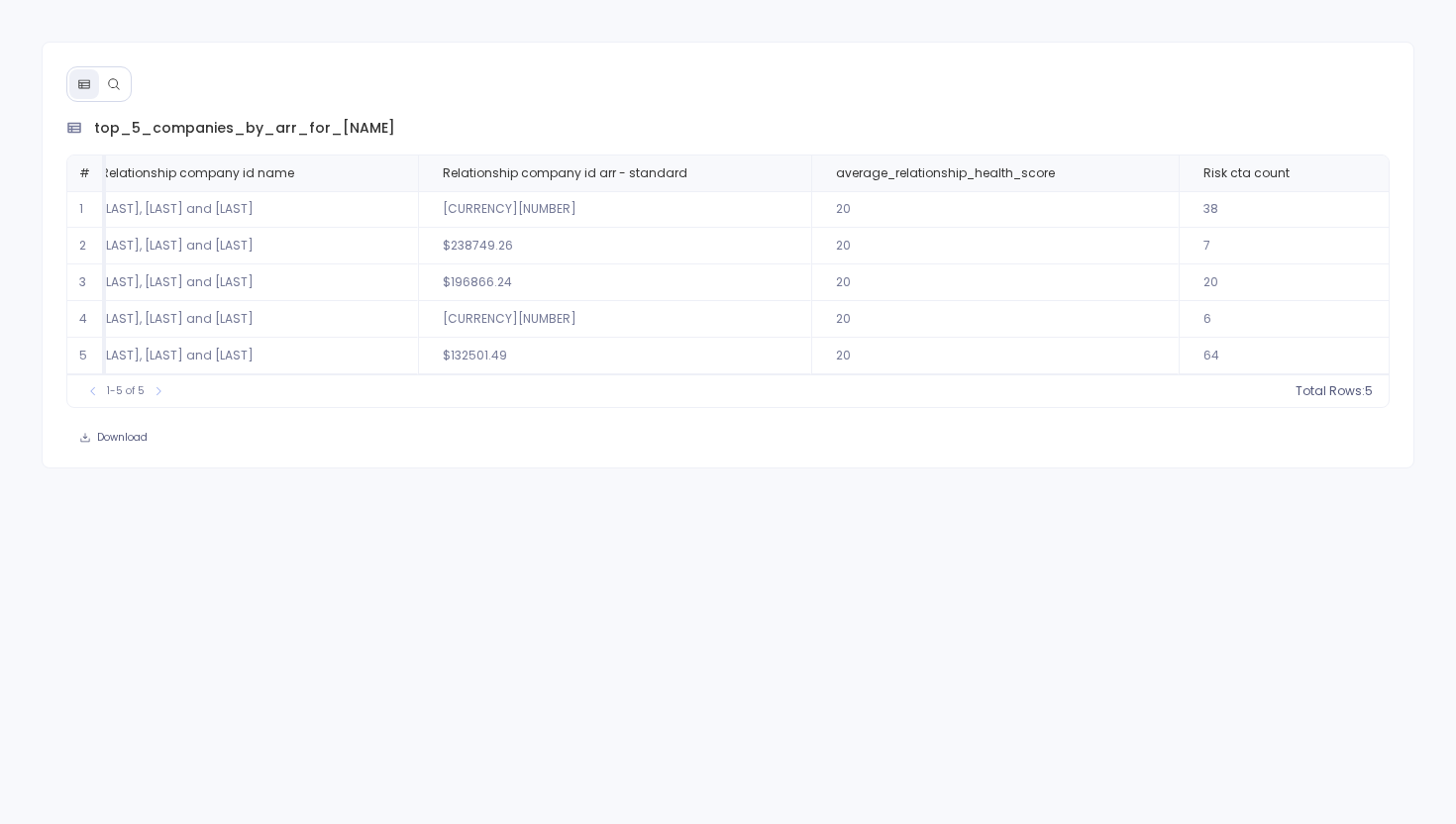 click 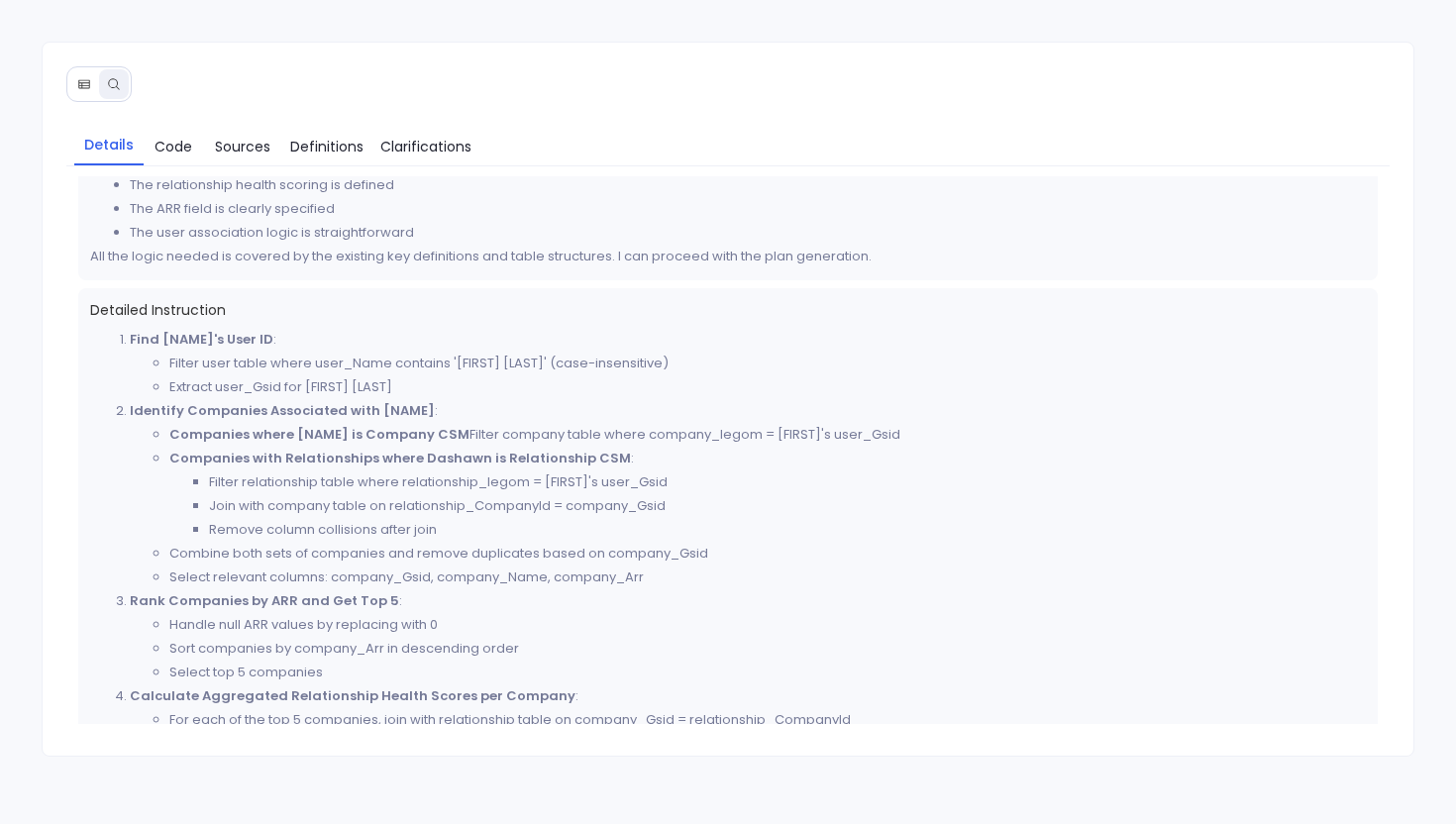 scroll, scrollTop: 480, scrollLeft: 0, axis: vertical 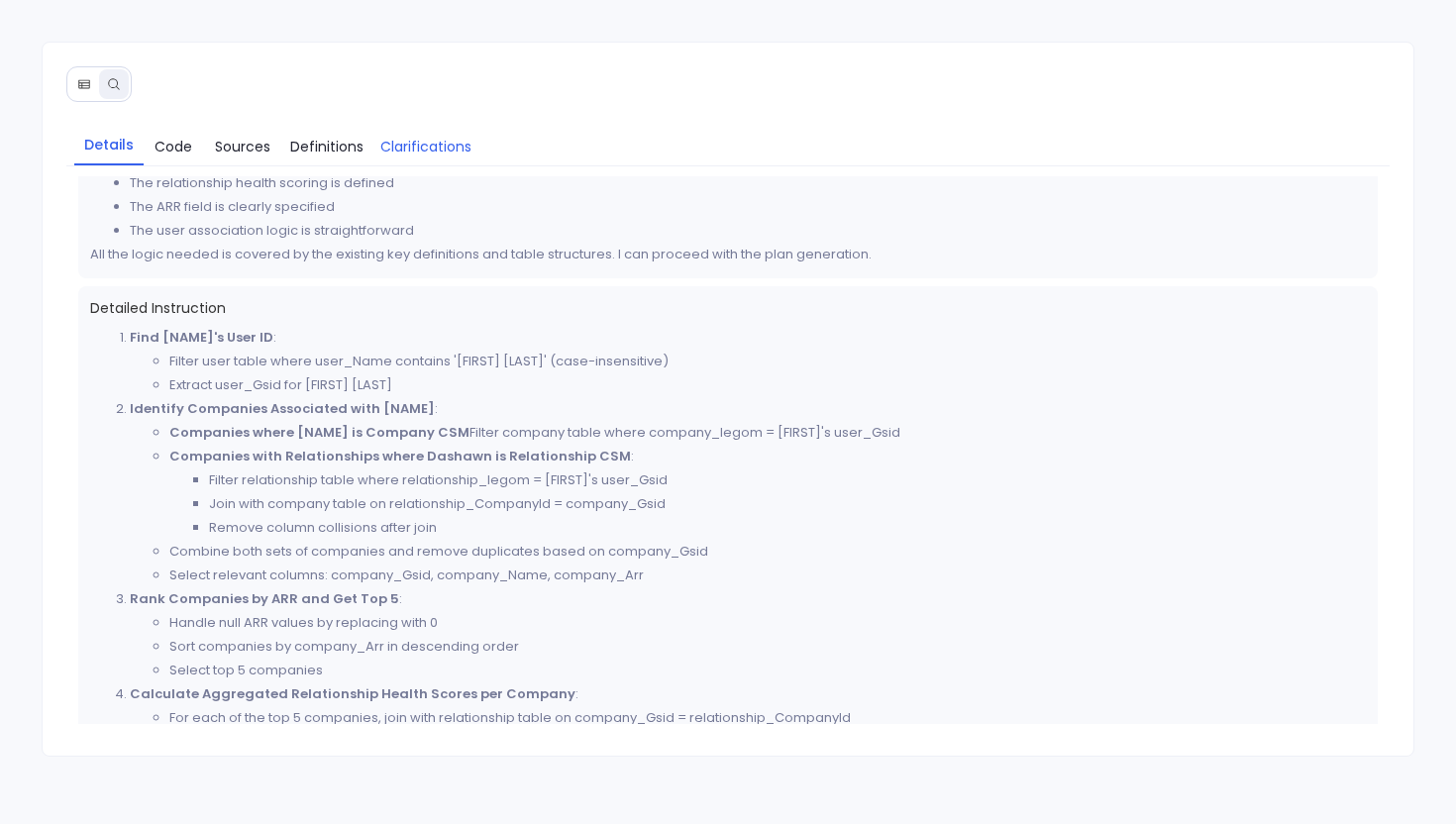click on "Clarifications" at bounding box center [426, 147] 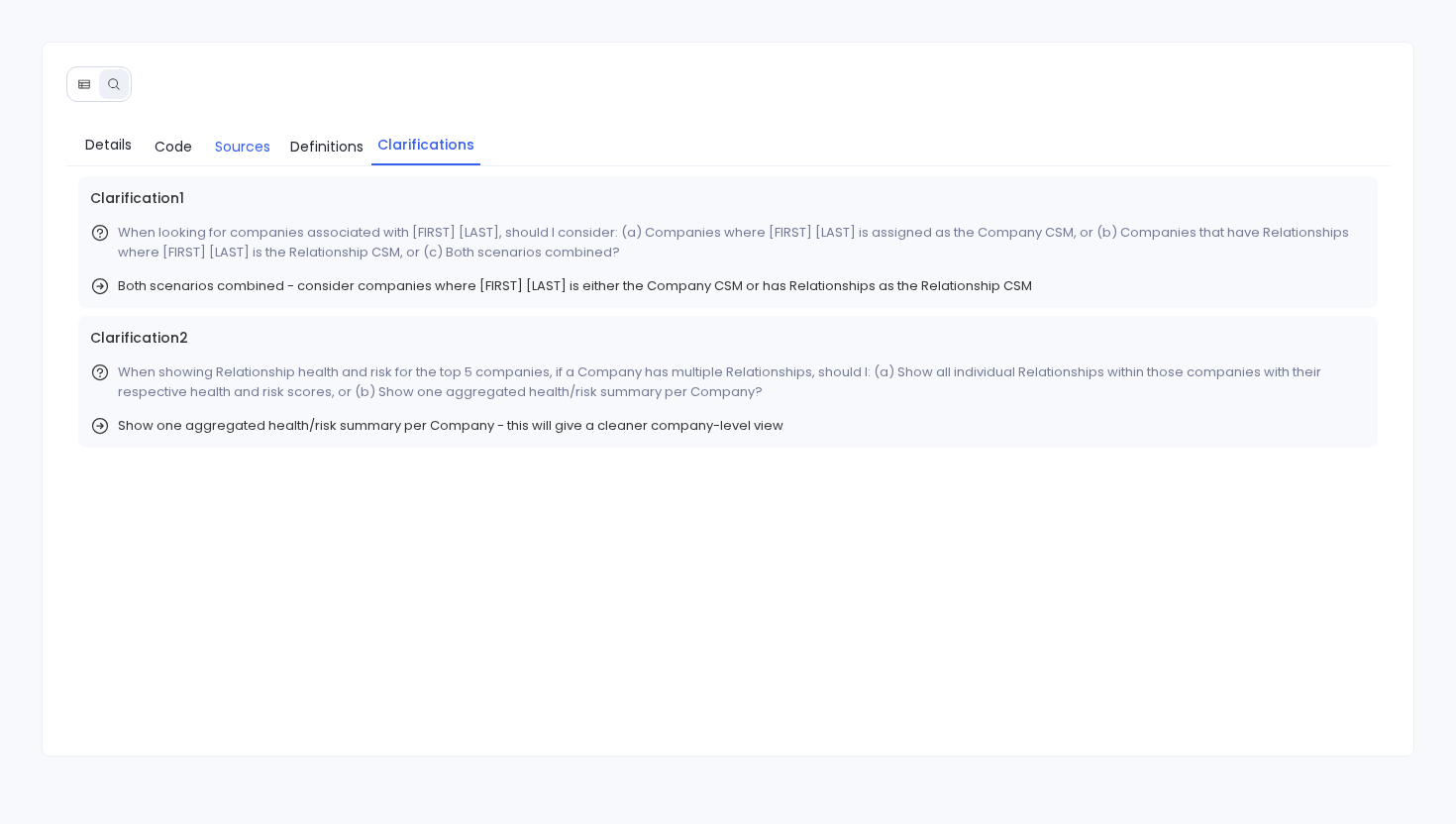 click on "Sources" at bounding box center (243, 147) 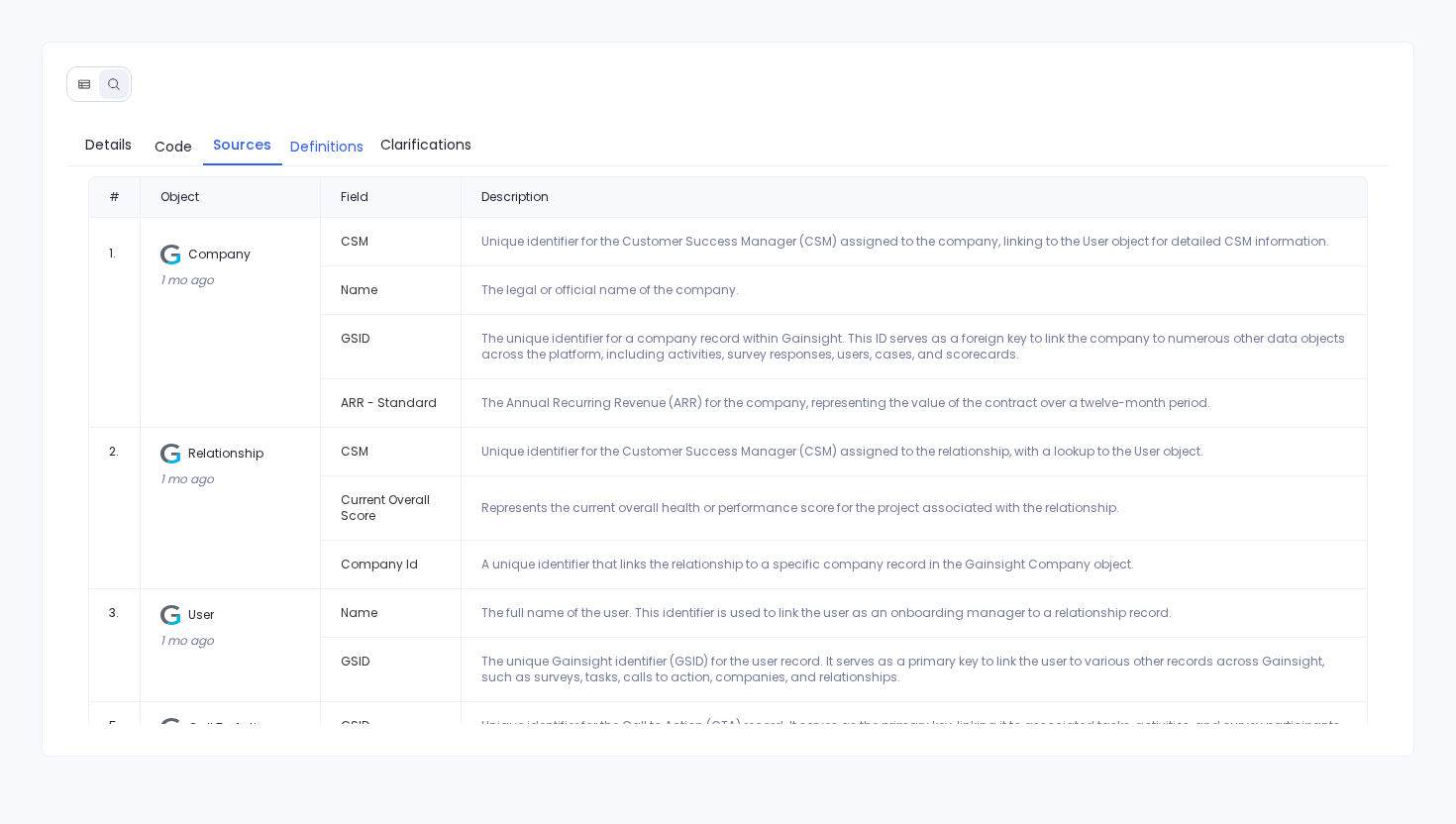 click on "Definitions" at bounding box center (327, 147) 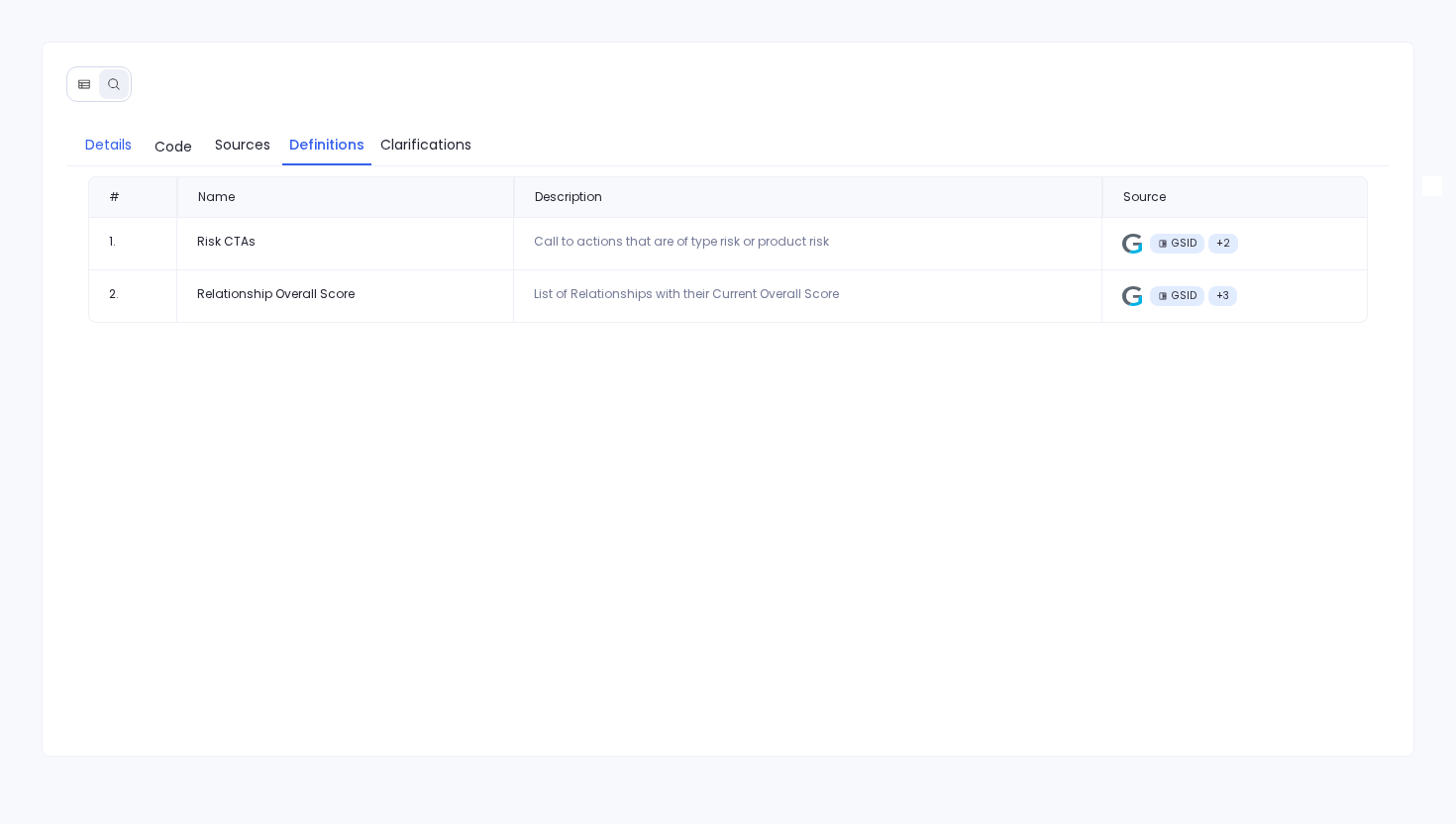 click on "Details" at bounding box center [108, 145] 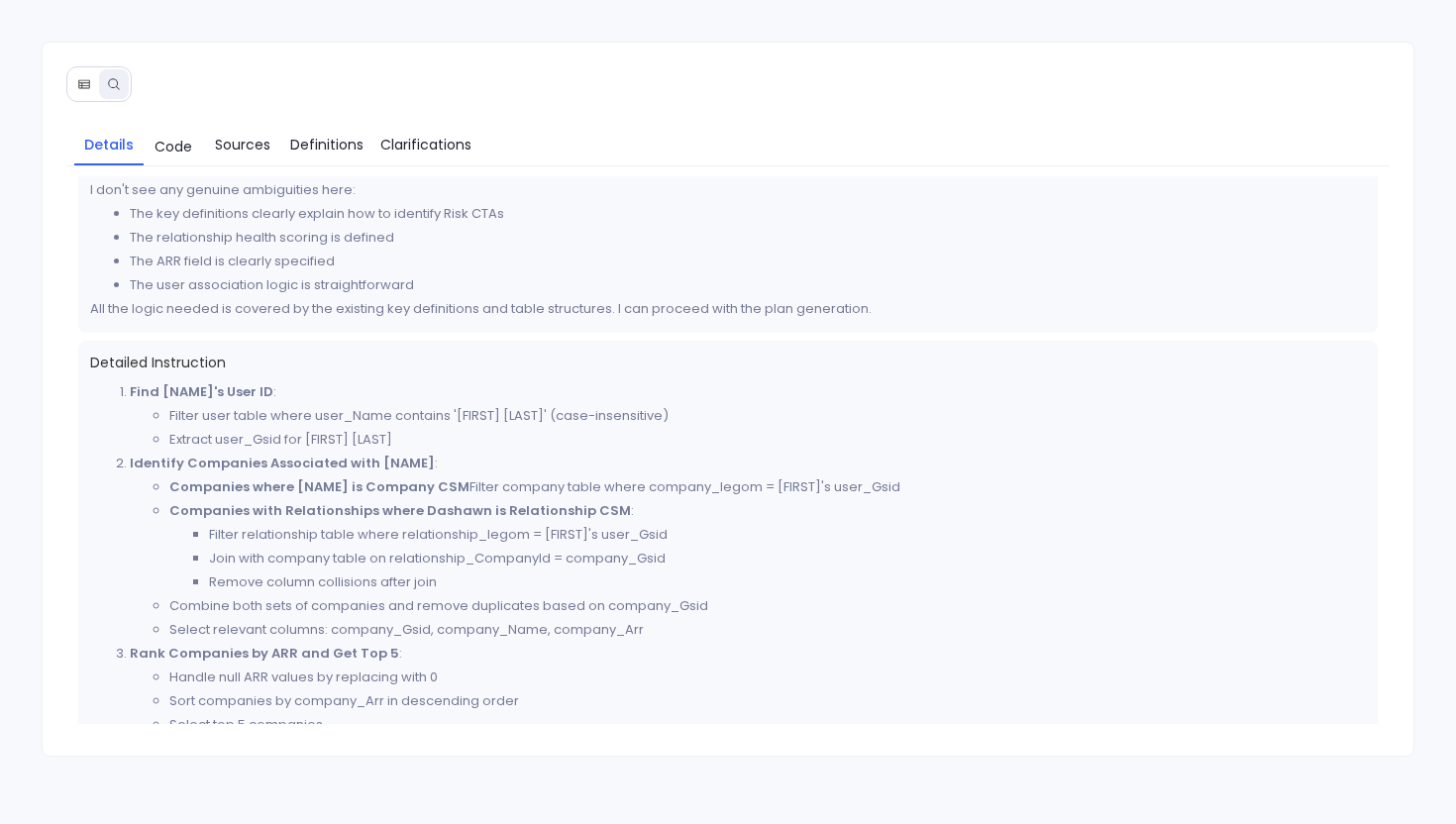 scroll, scrollTop: 761, scrollLeft: 0, axis: vertical 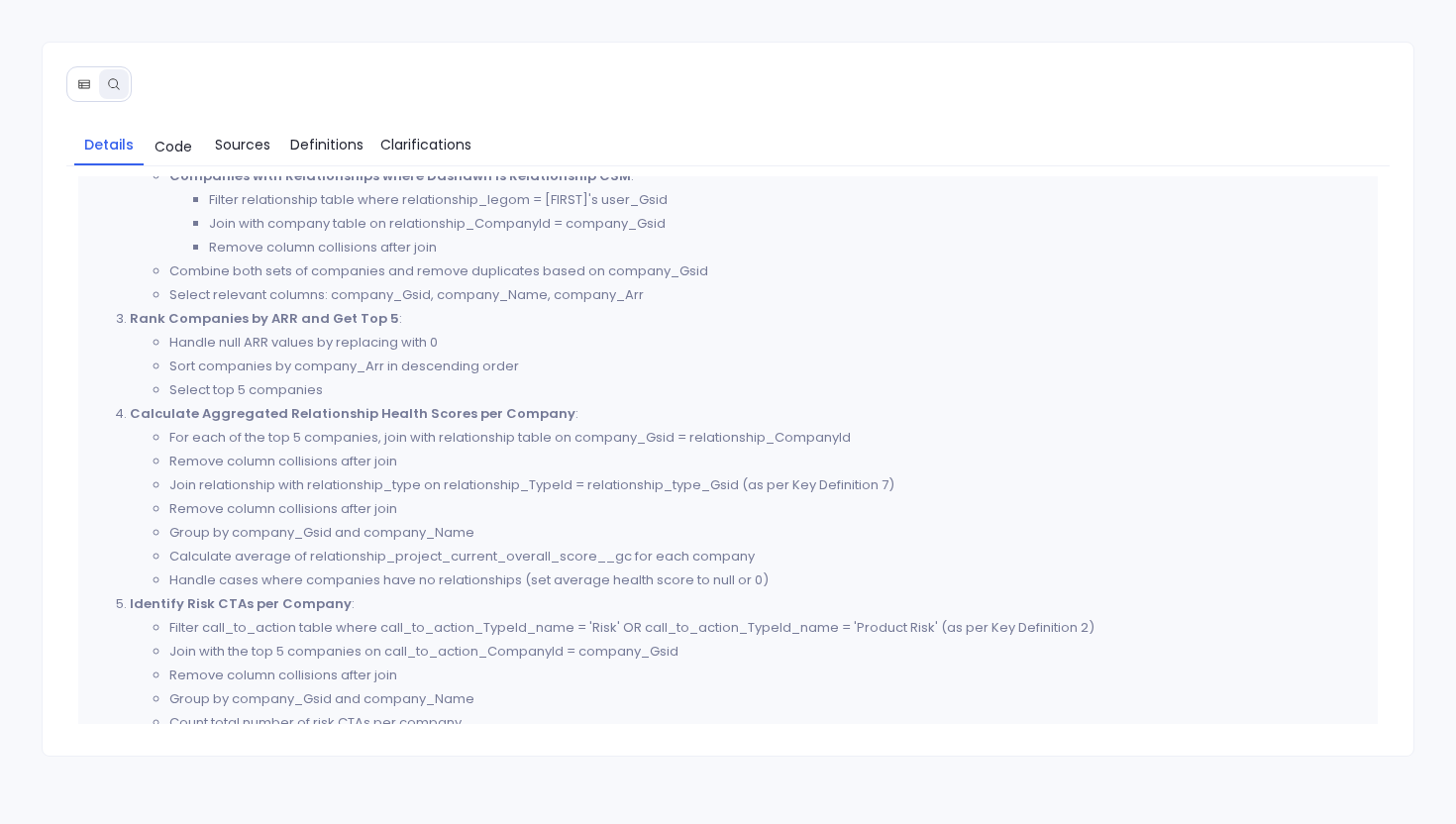 click at bounding box center [84, 84] 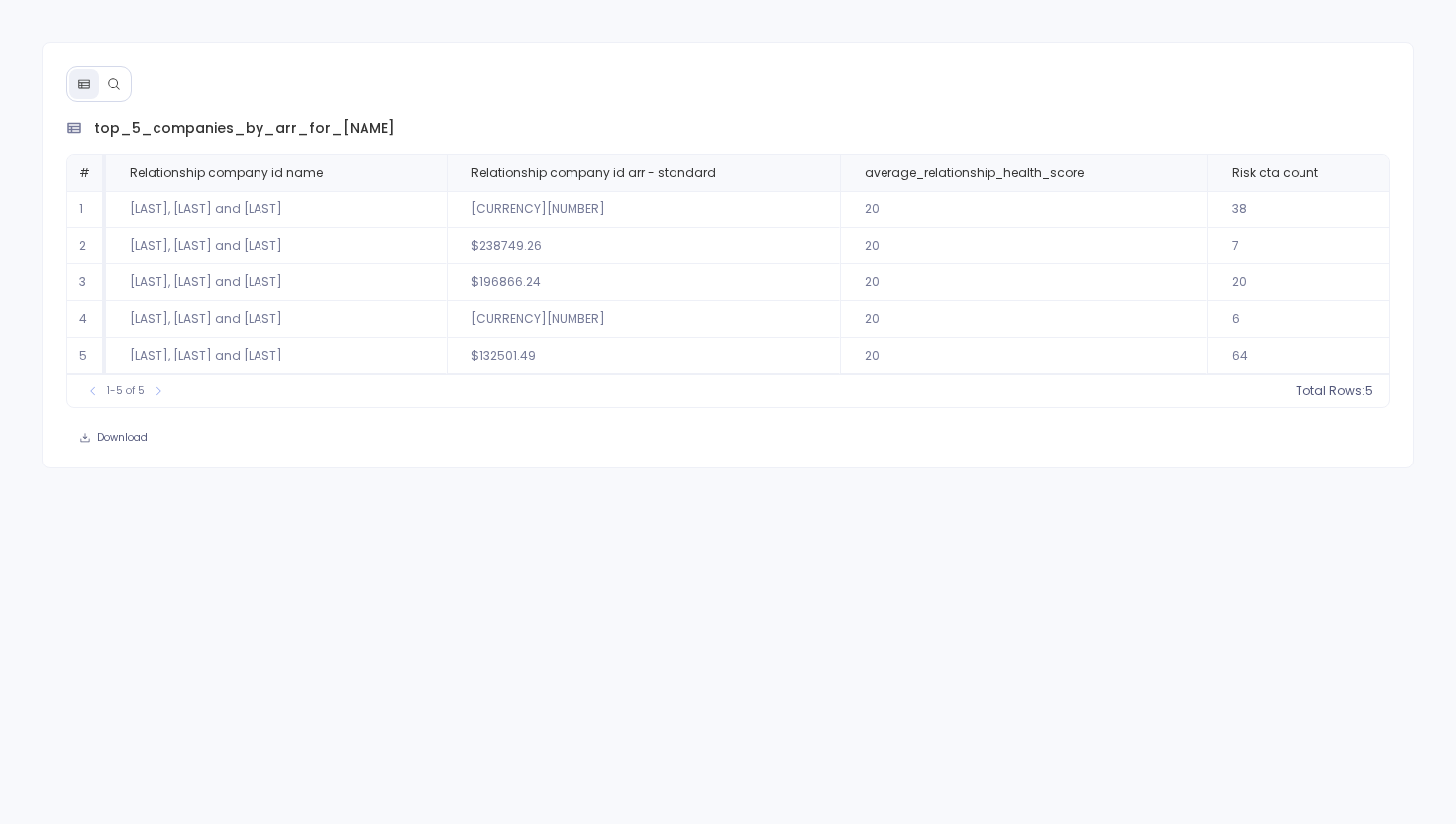 click at bounding box center [114, 84] 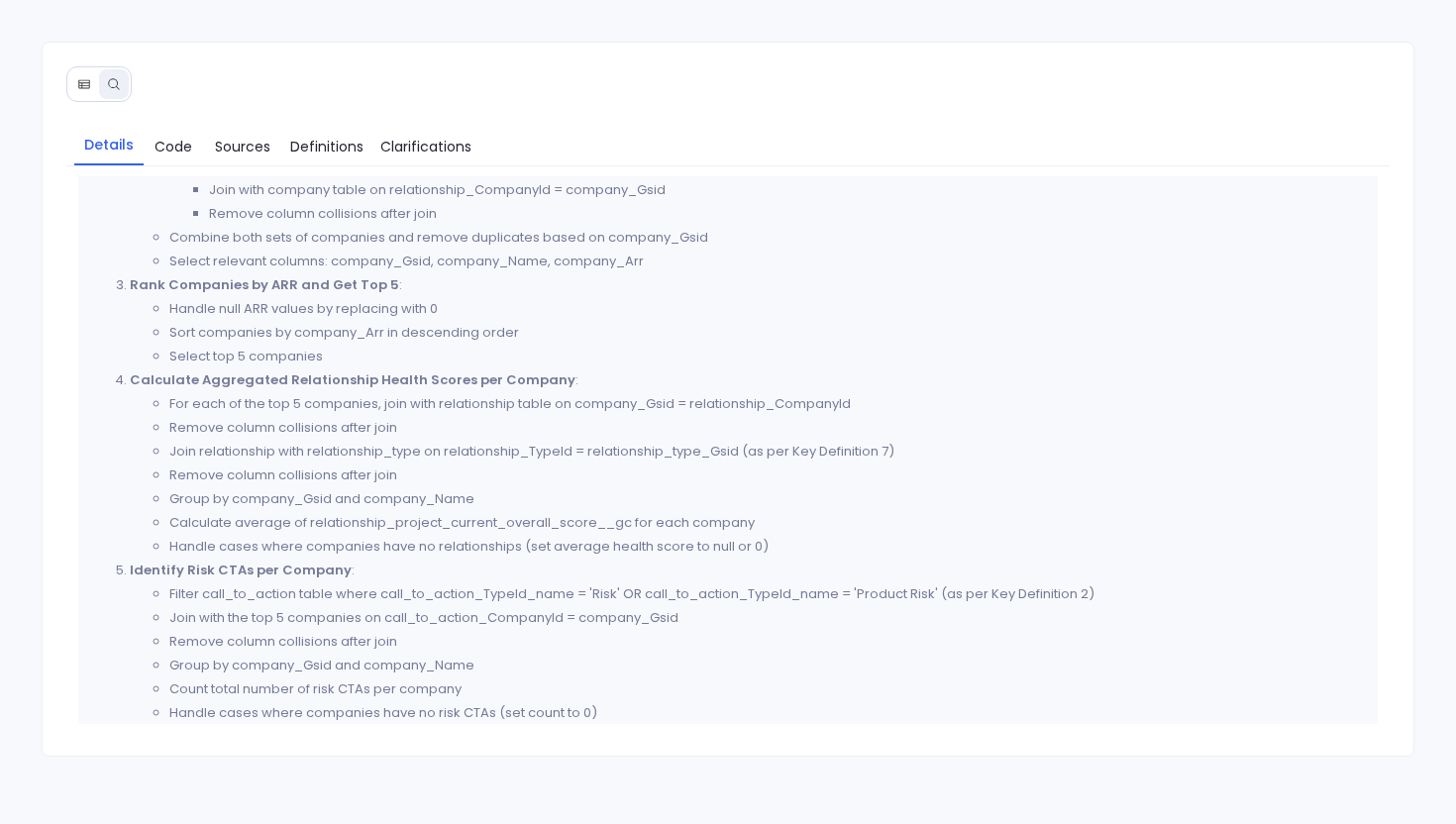 scroll, scrollTop: 796, scrollLeft: 0, axis: vertical 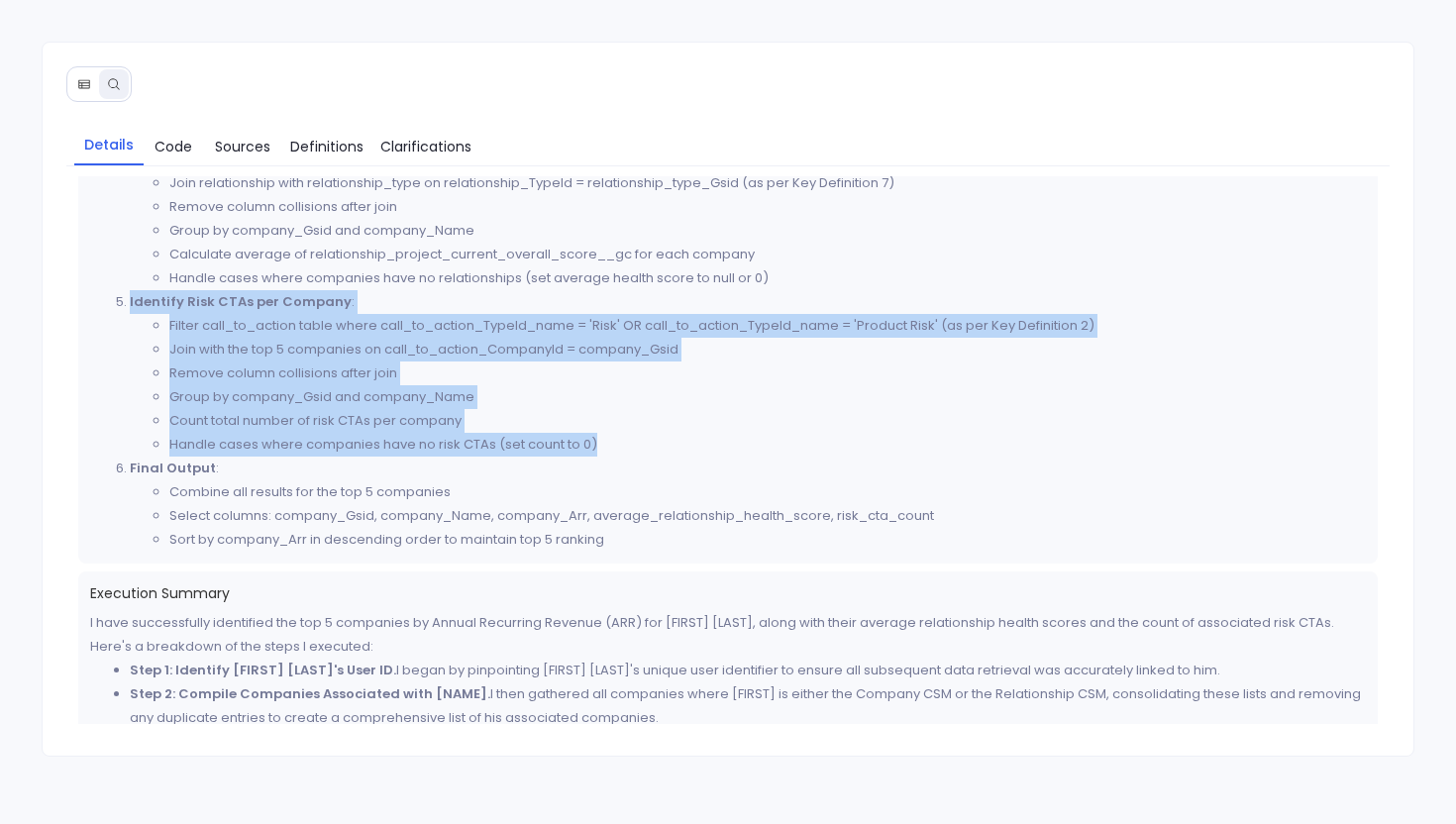 drag, startPoint x: 117, startPoint y: 298, endPoint x: 692, endPoint y: 441, distance: 592.51498 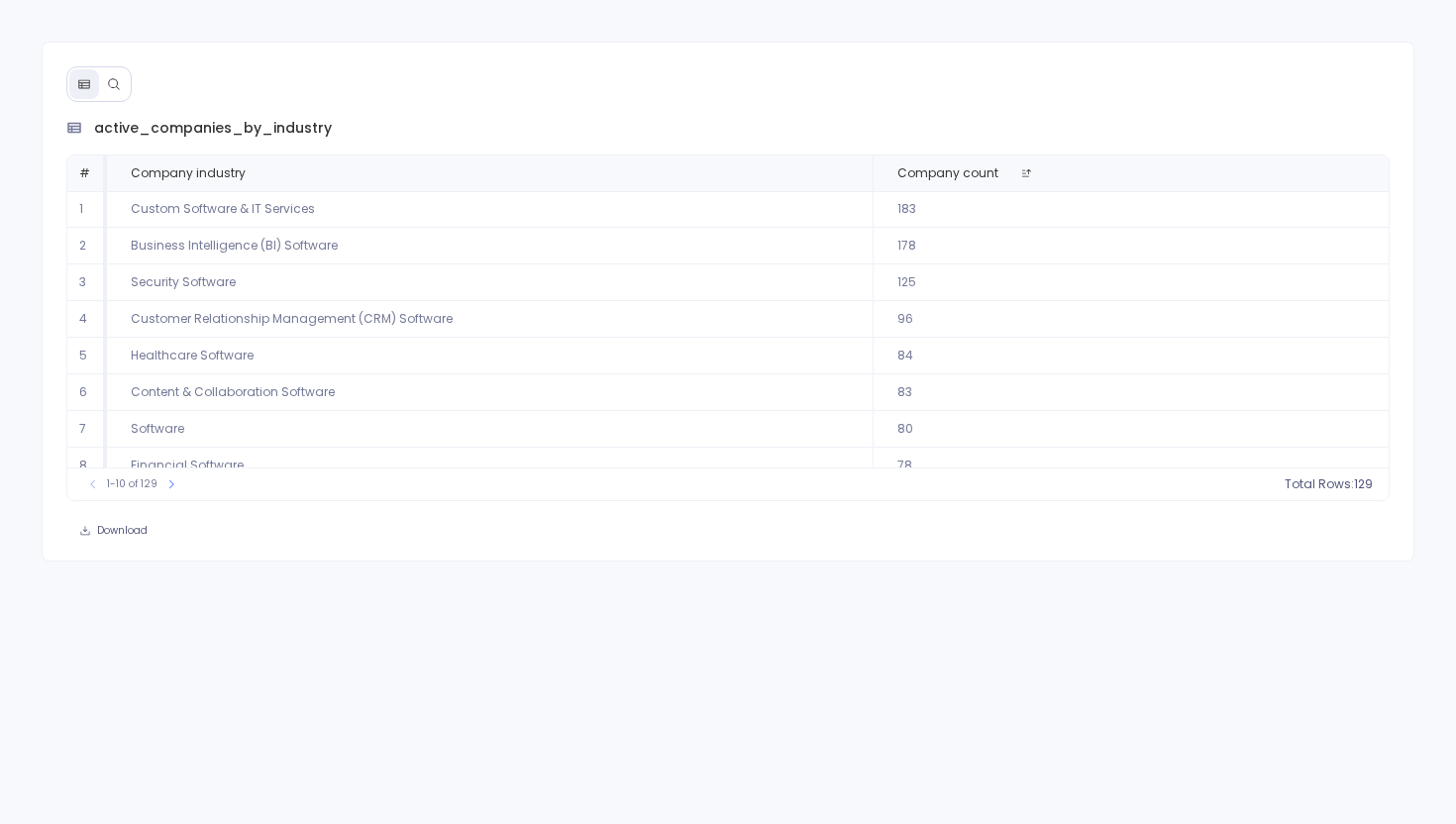 scroll, scrollTop: 0, scrollLeft: 0, axis: both 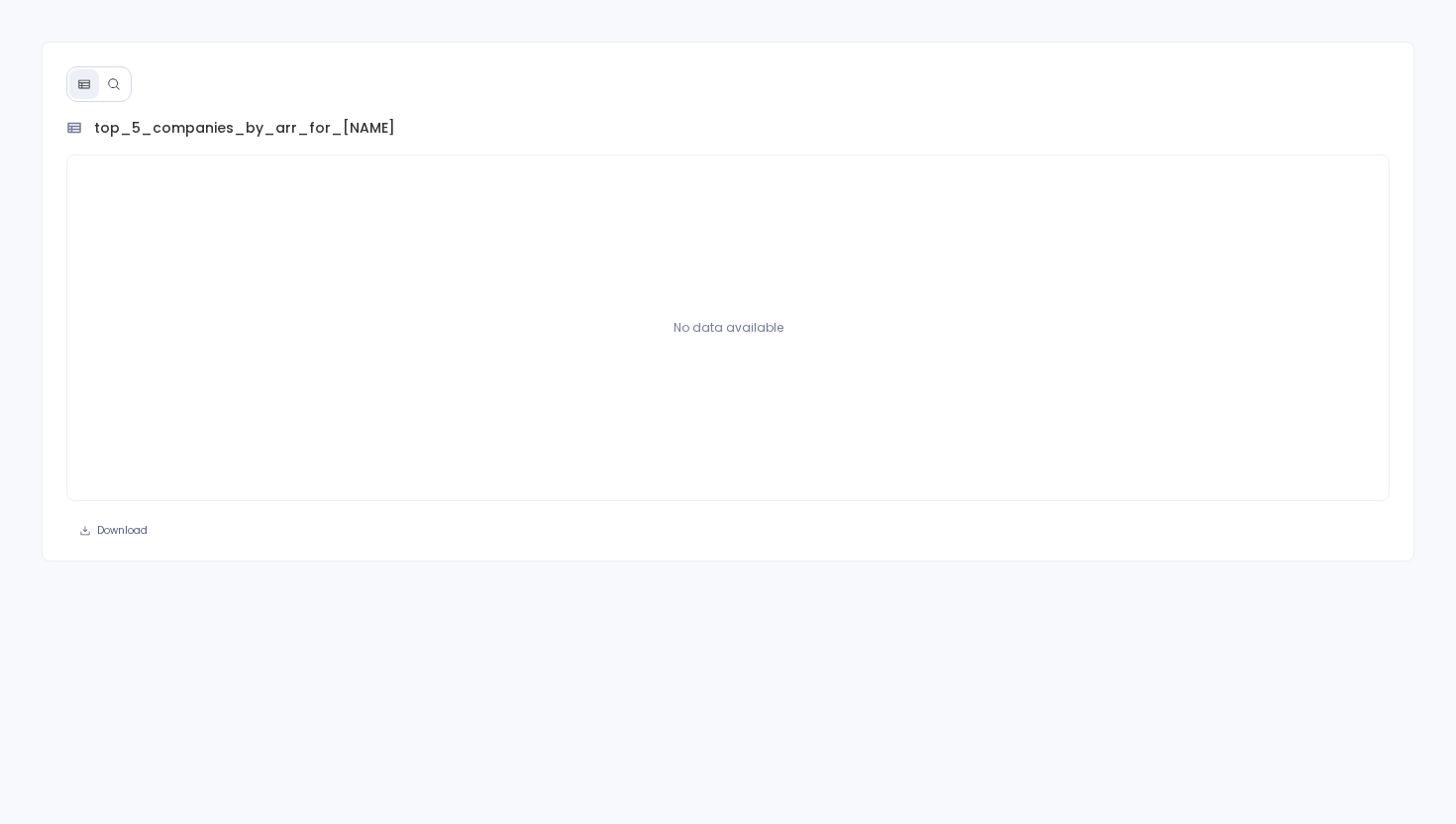click at bounding box center [114, 84] 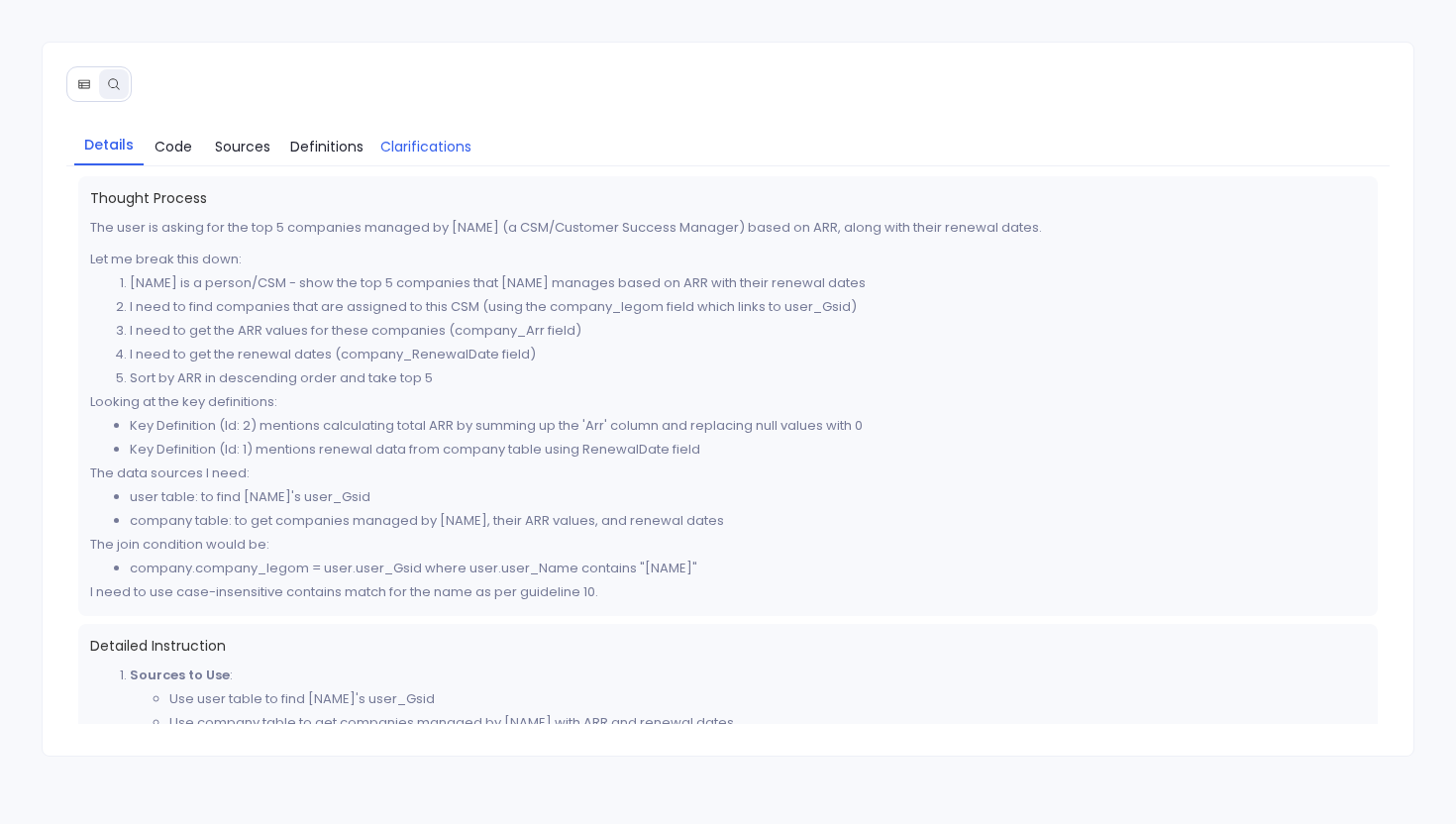click on "Clarifications" at bounding box center (426, 147) 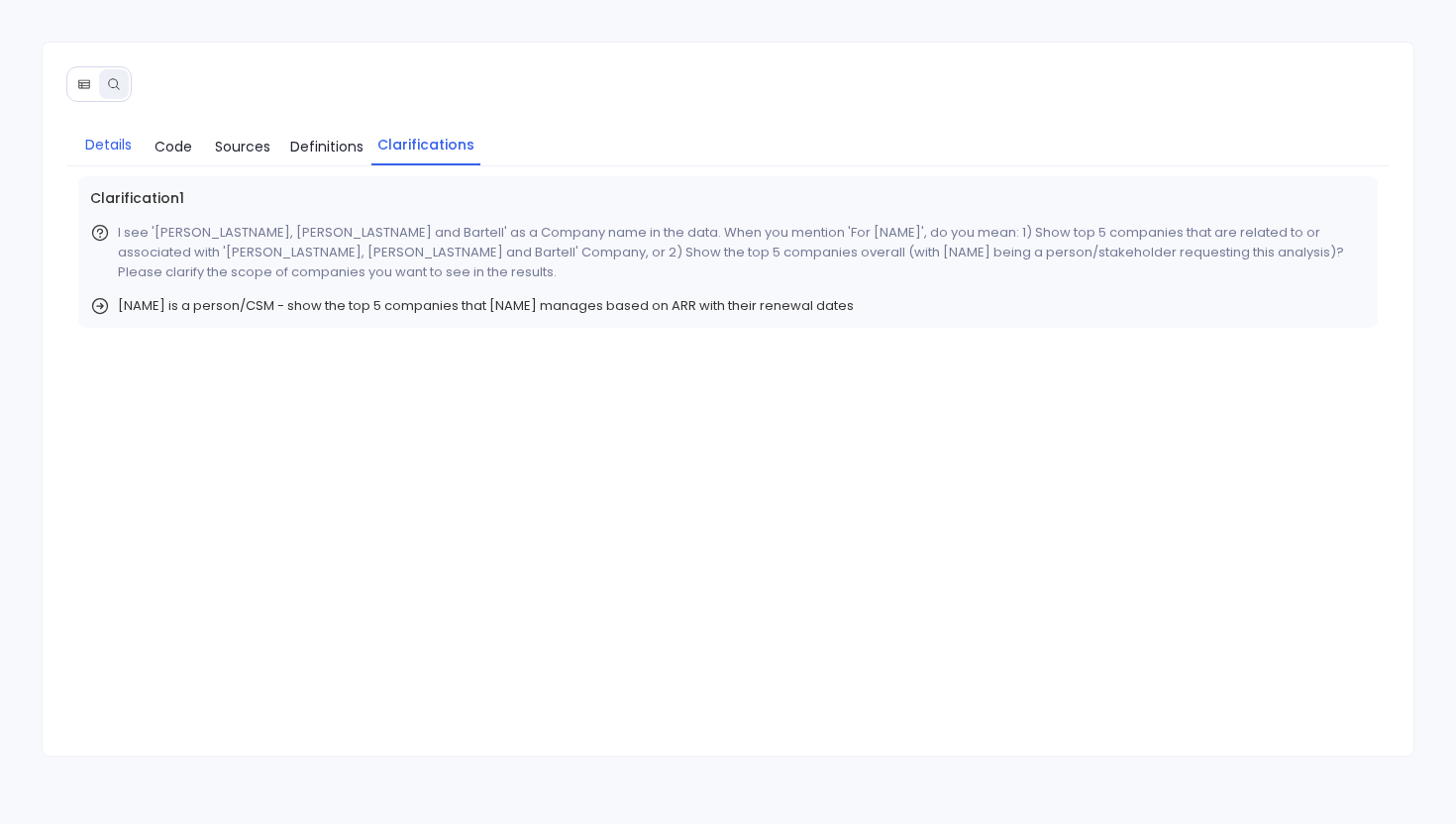 click on "Details" at bounding box center [108, 145] 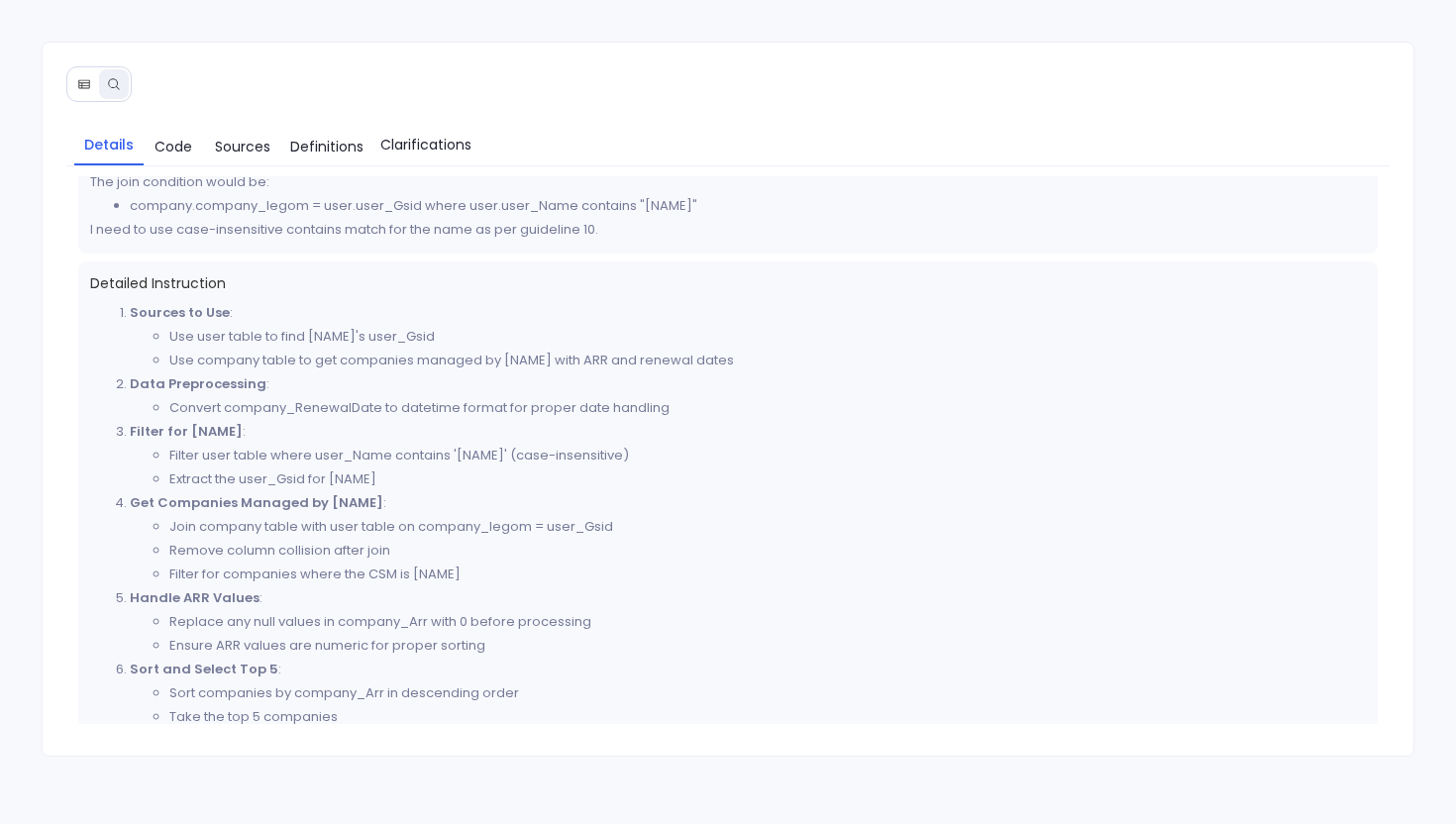 scroll, scrollTop: 369, scrollLeft: 0, axis: vertical 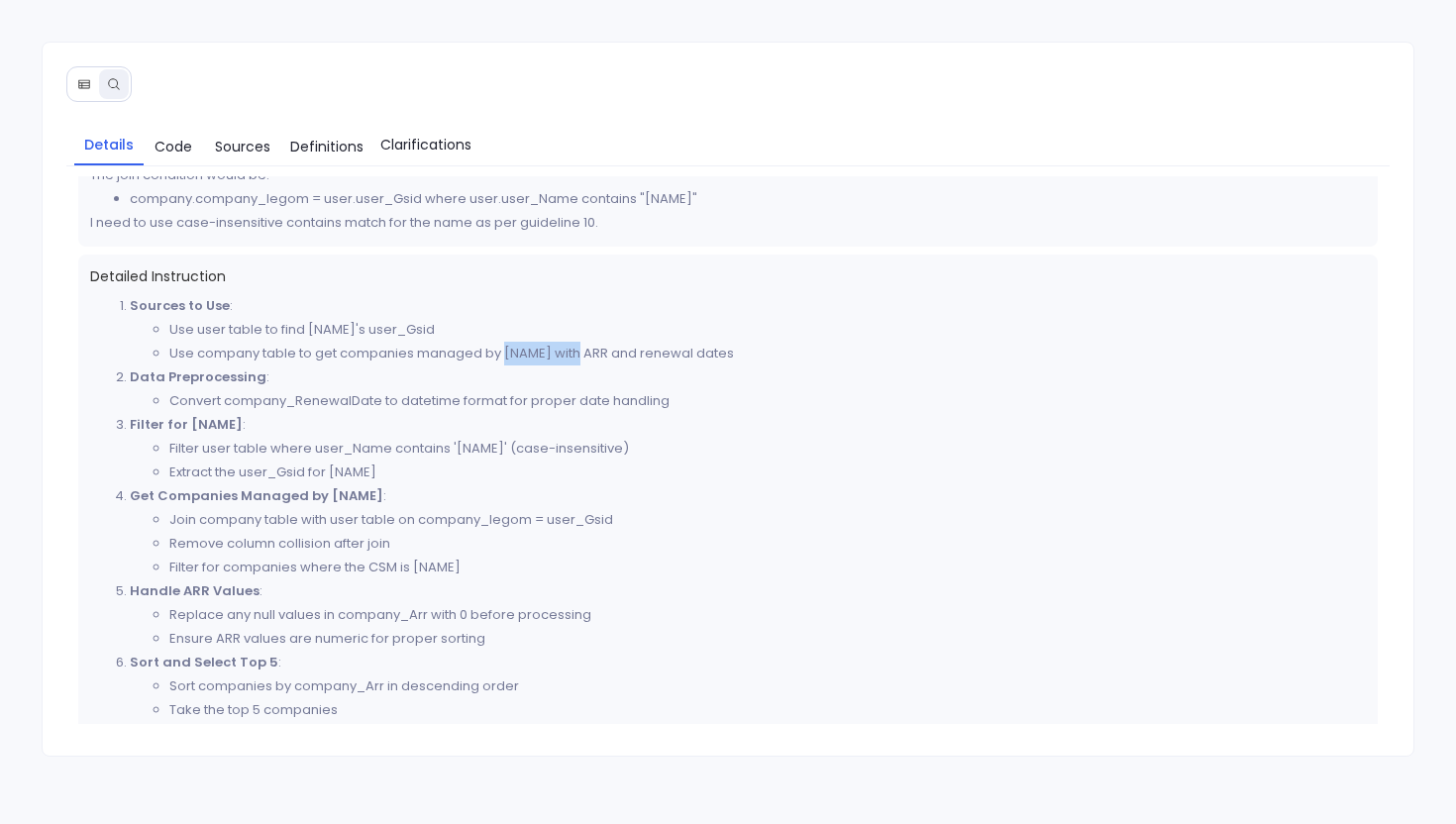 drag, startPoint x: 502, startPoint y: 355, endPoint x: 573, endPoint y: 356, distance: 71.00704 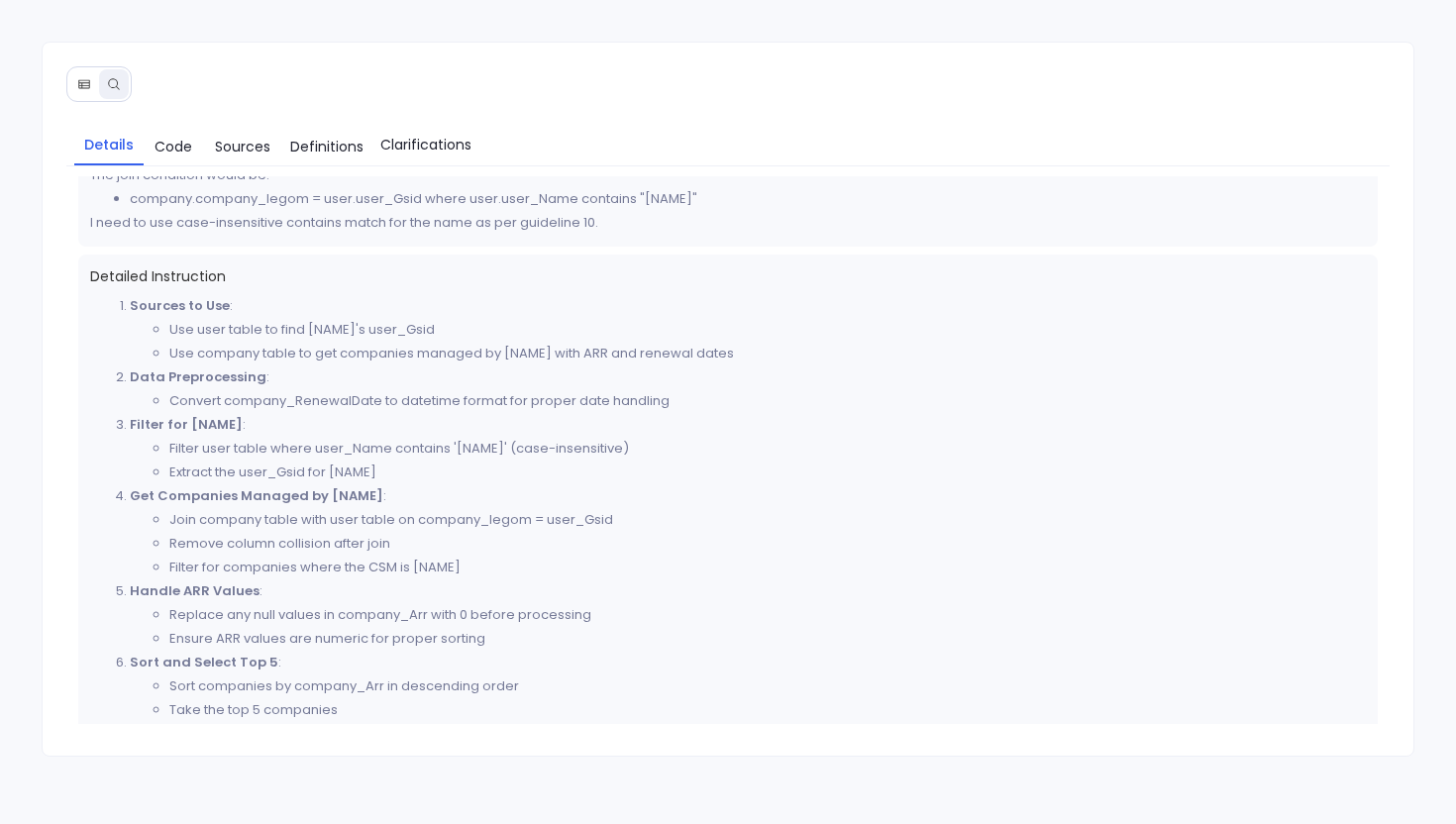 scroll, scrollTop: 451, scrollLeft: 0, axis: vertical 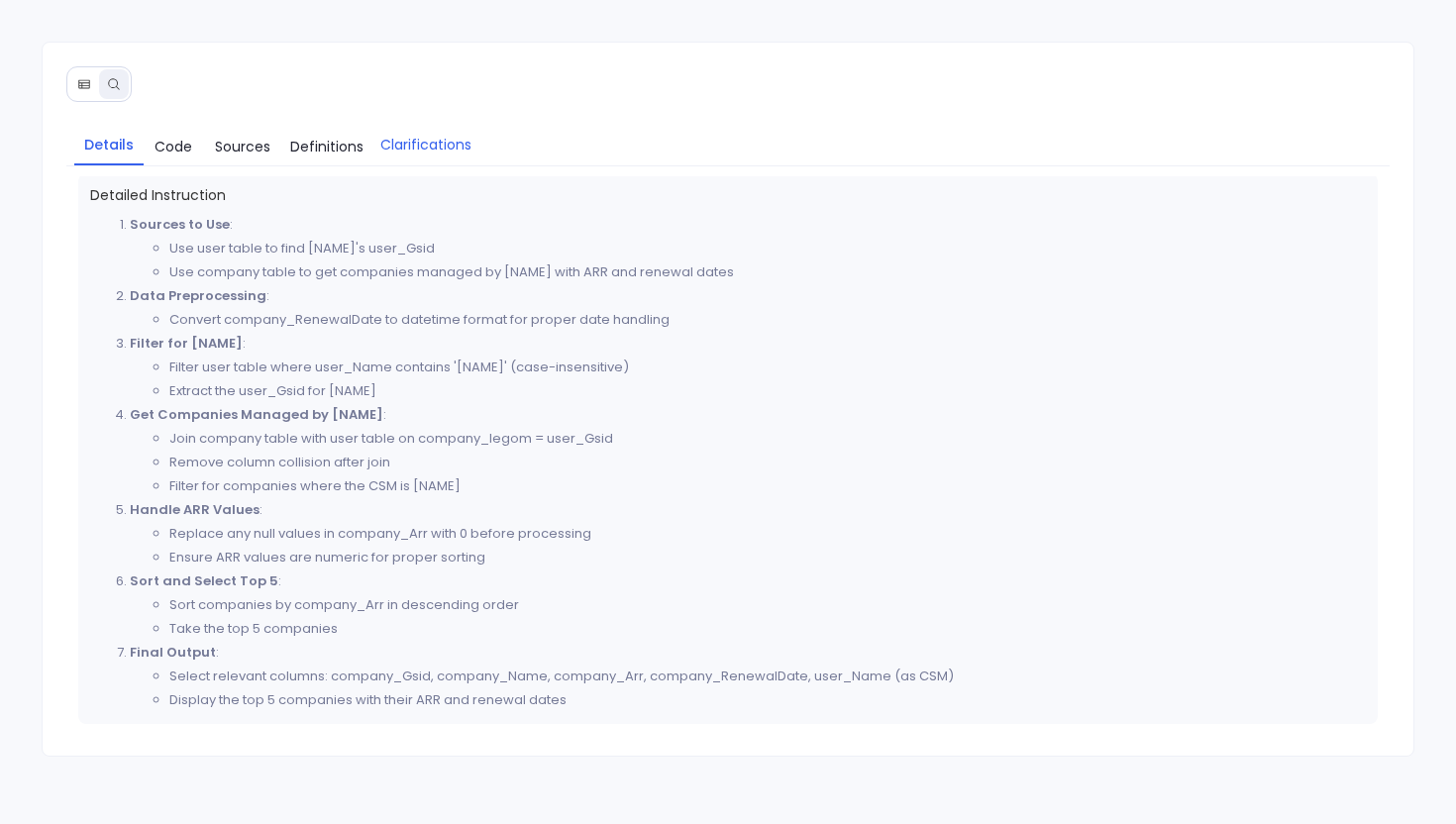 click on "Clarifications" at bounding box center (426, 145) 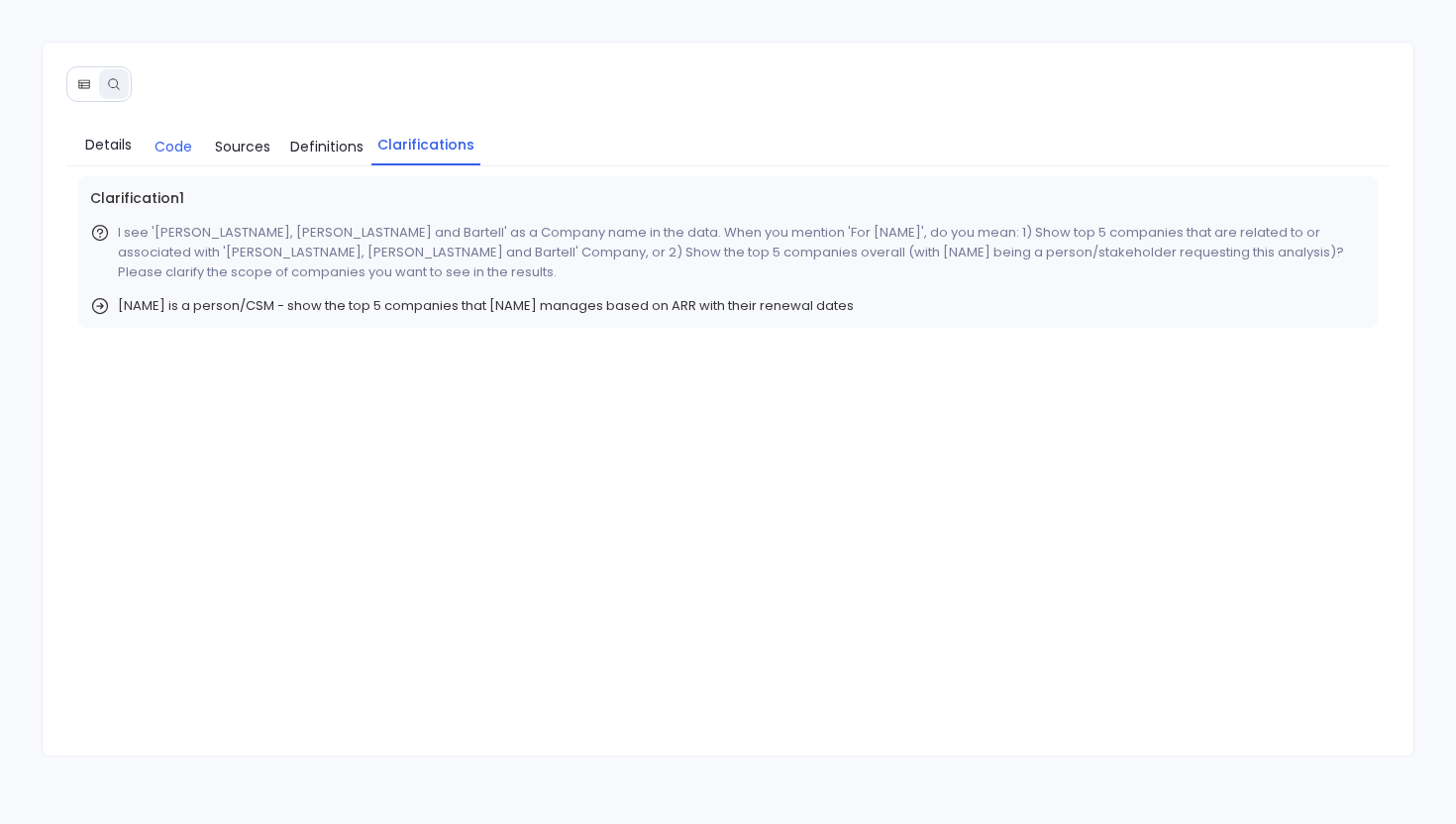 click on "Code" at bounding box center (173, 147) 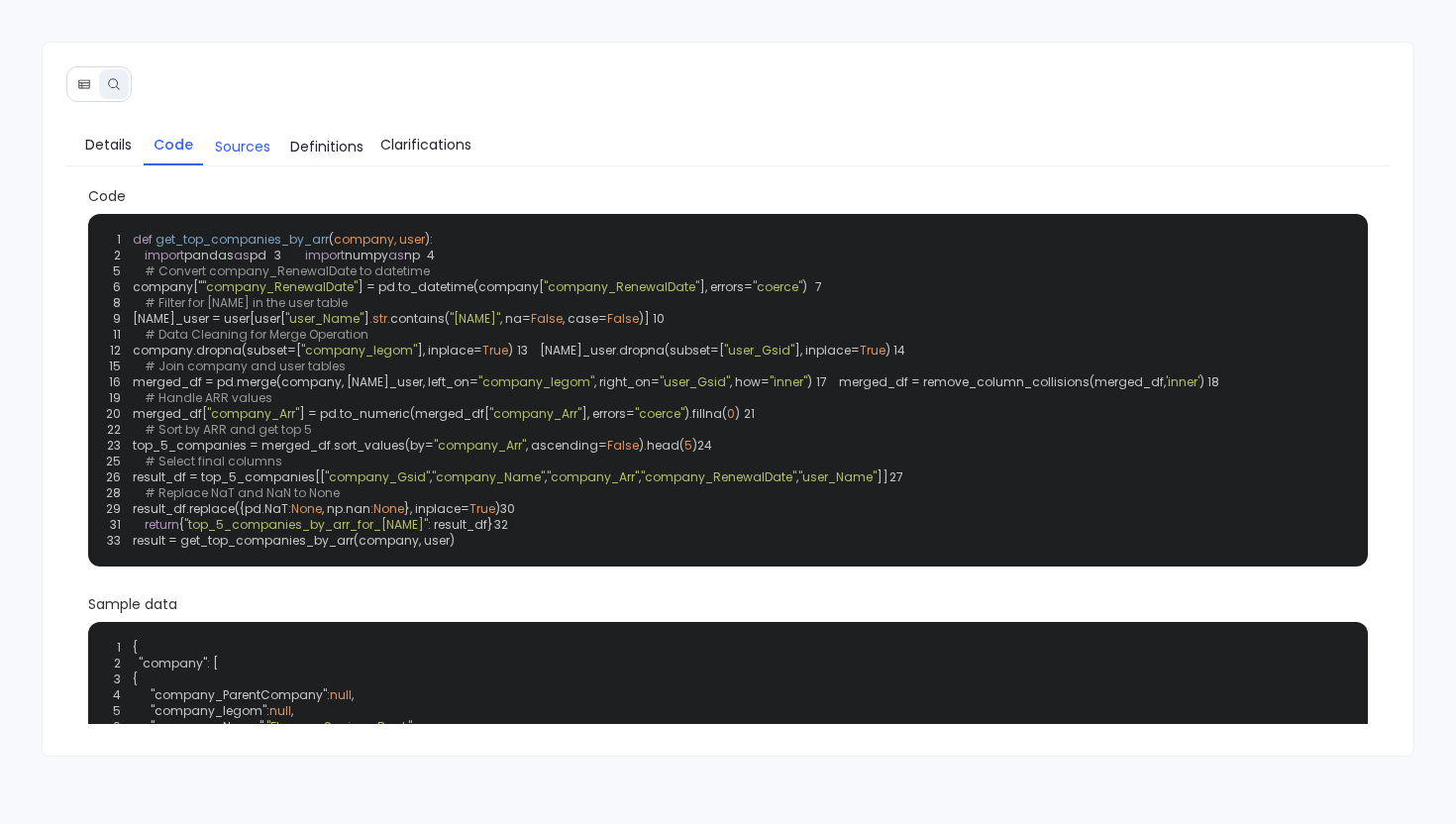 click on "Sources" at bounding box center (243, 147) 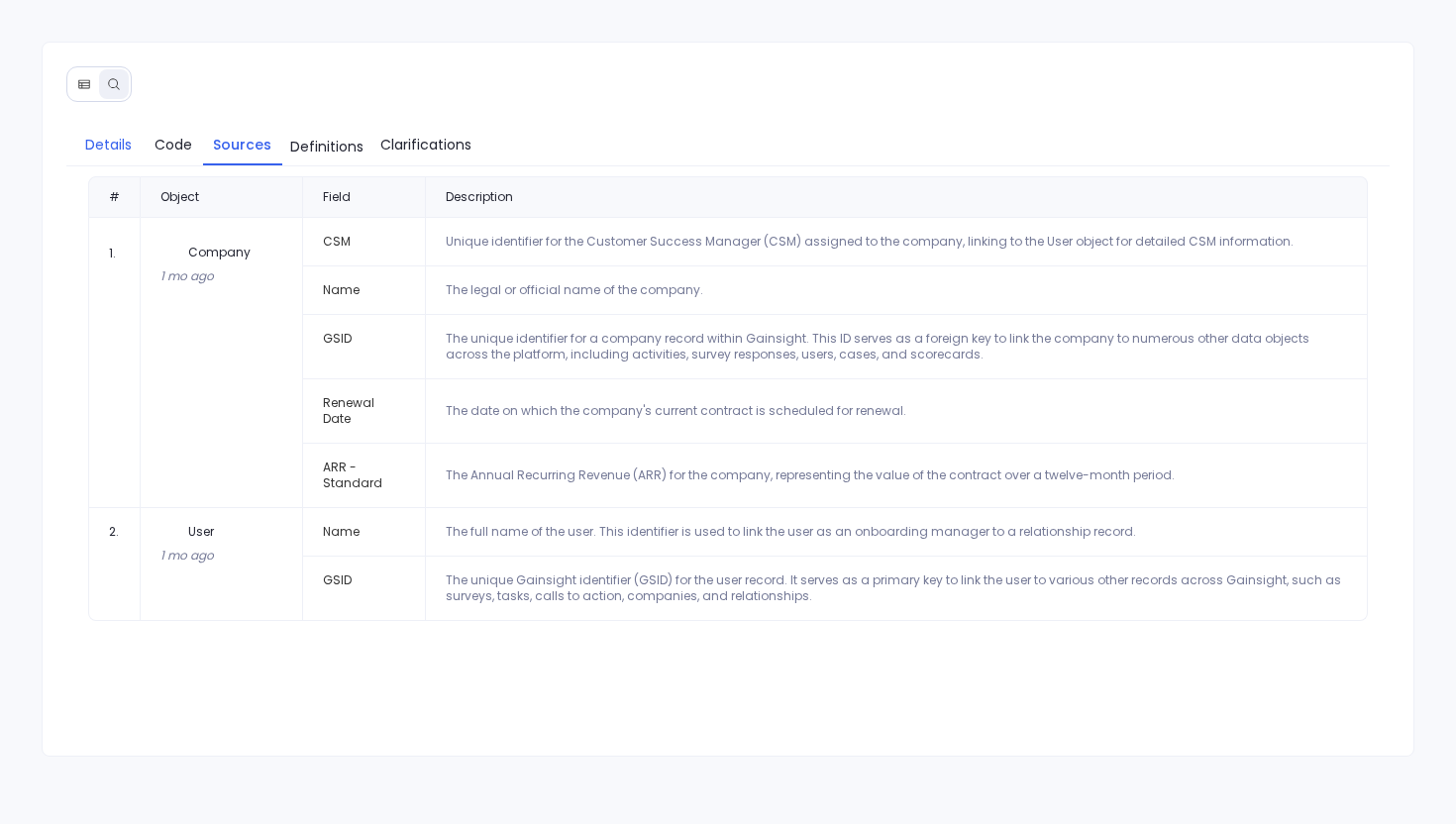 click on "Details" at bounding box center (108, 145) 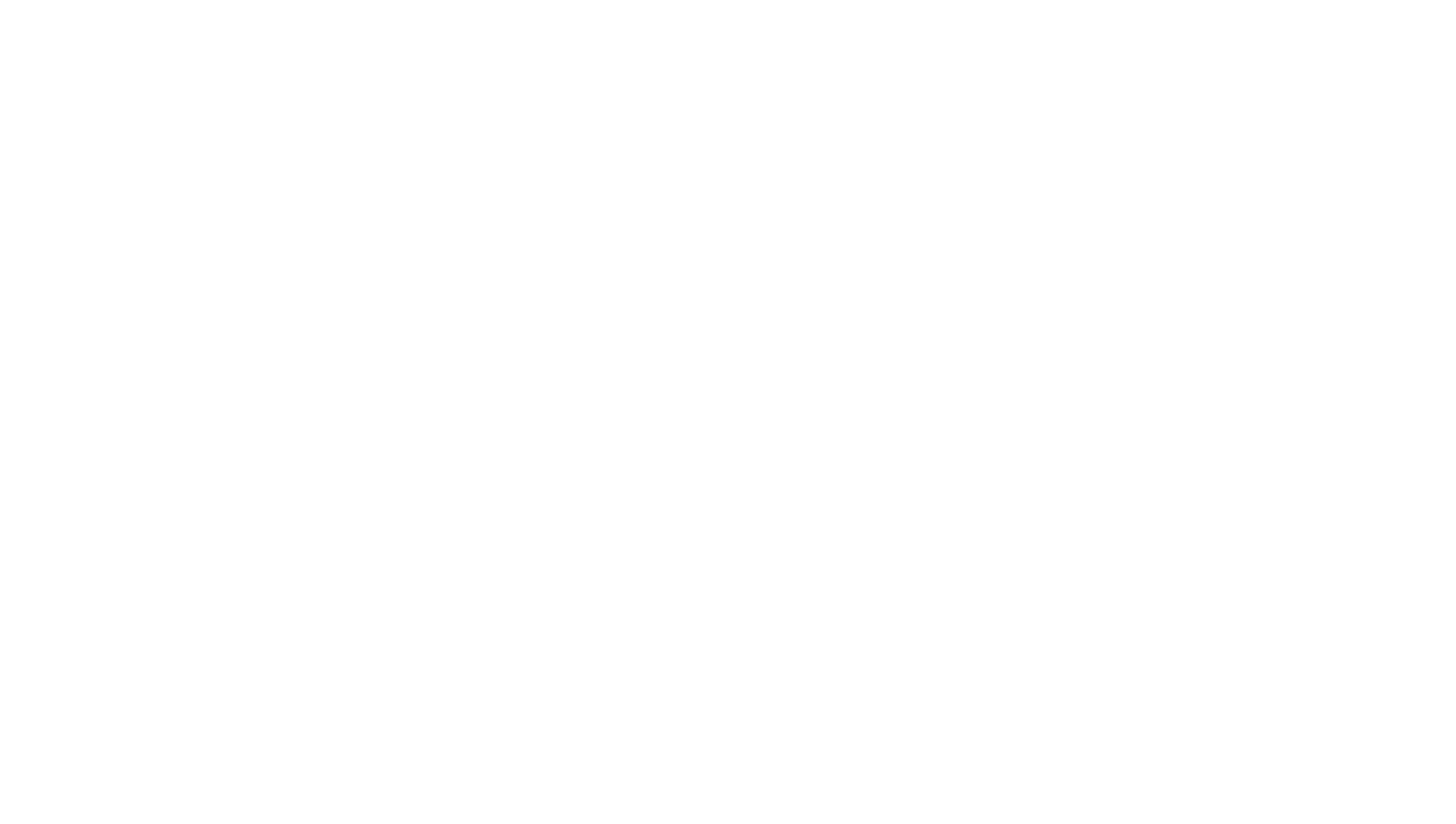 scroll, scrollTop: 0, scrollLeft: 0, axis: both 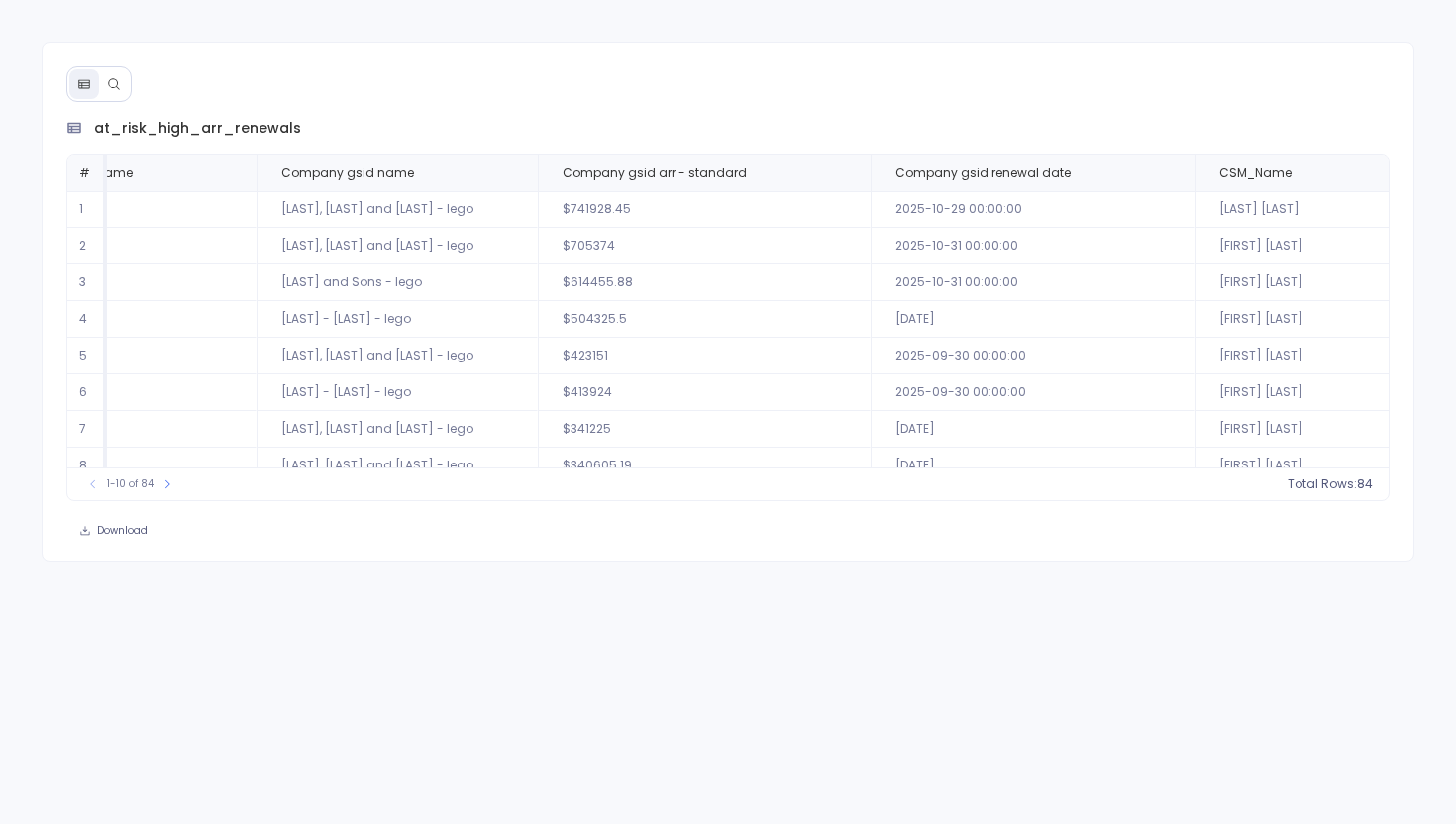 click 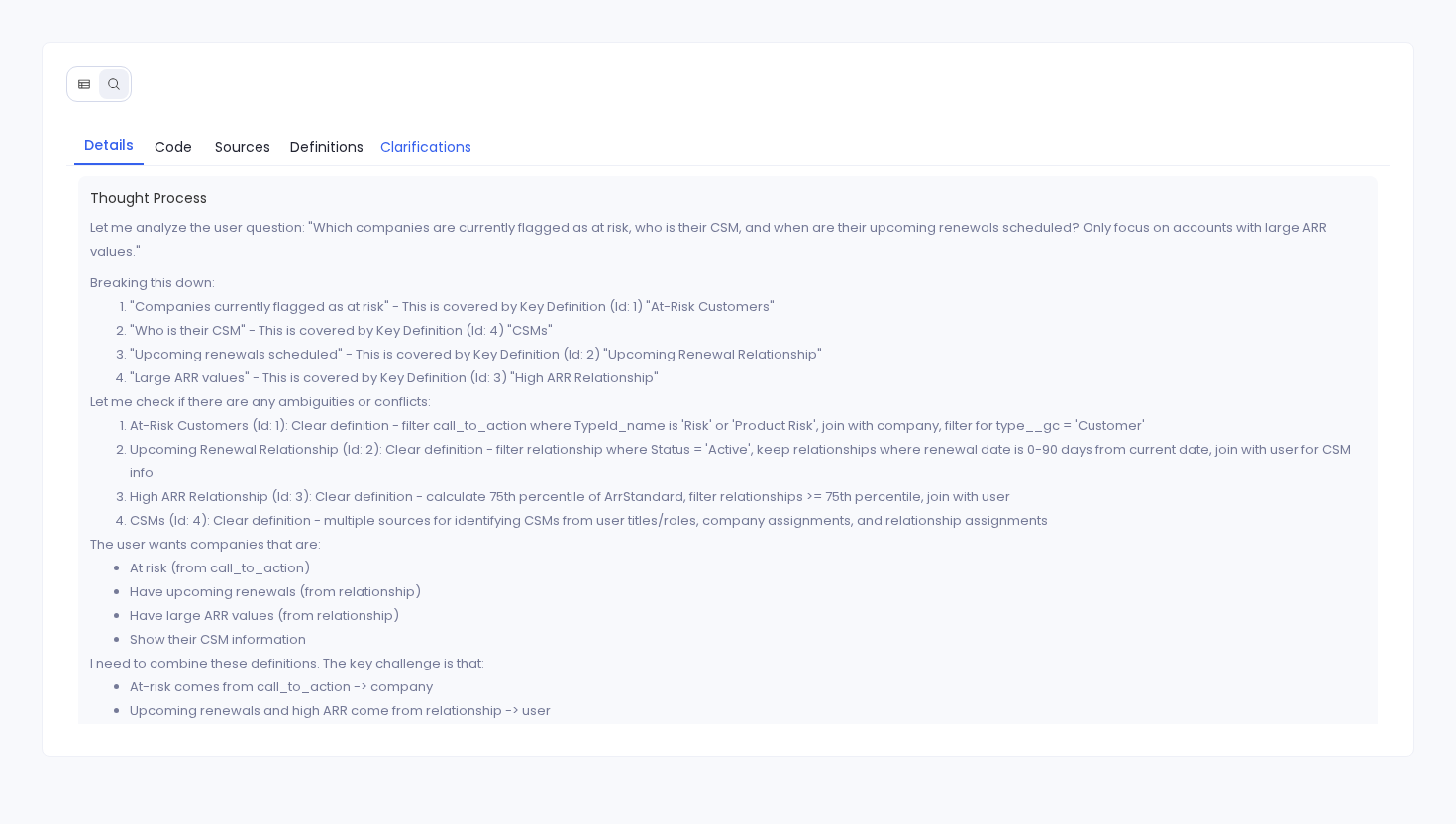 click on "Clarifications" at bounding box center [426, 147] 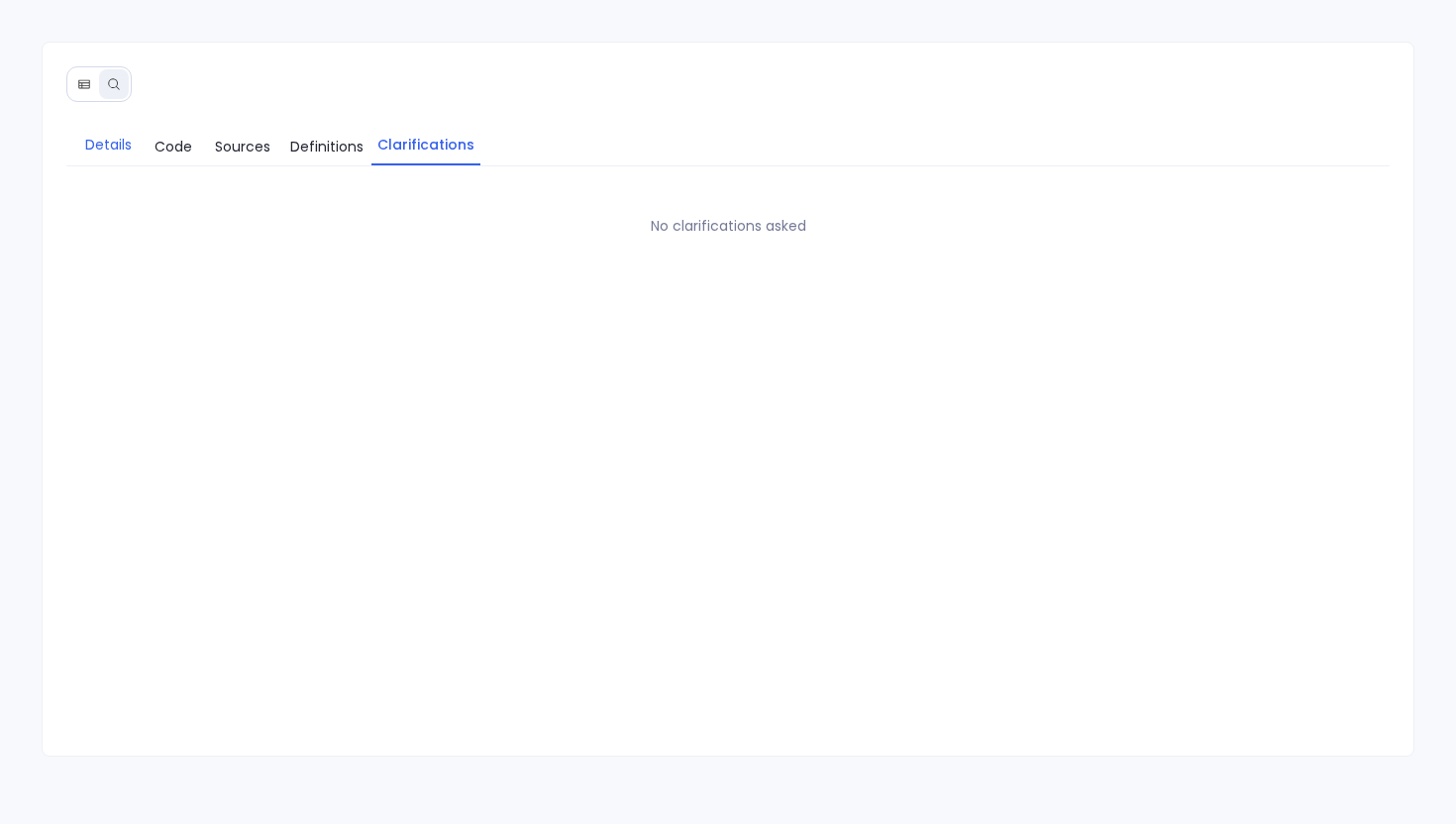 click on "Details" at bounding box center [109, 145] 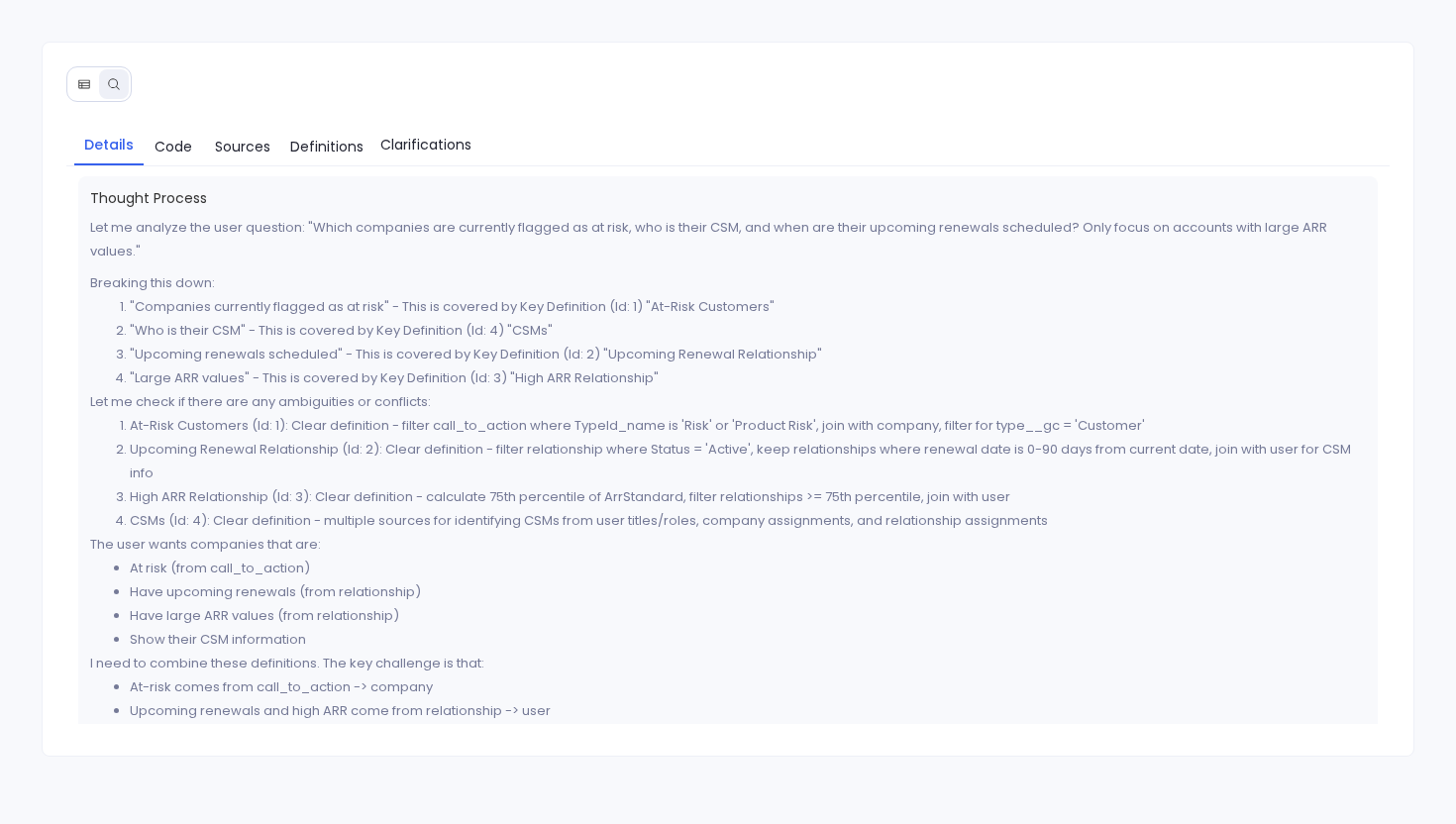 click 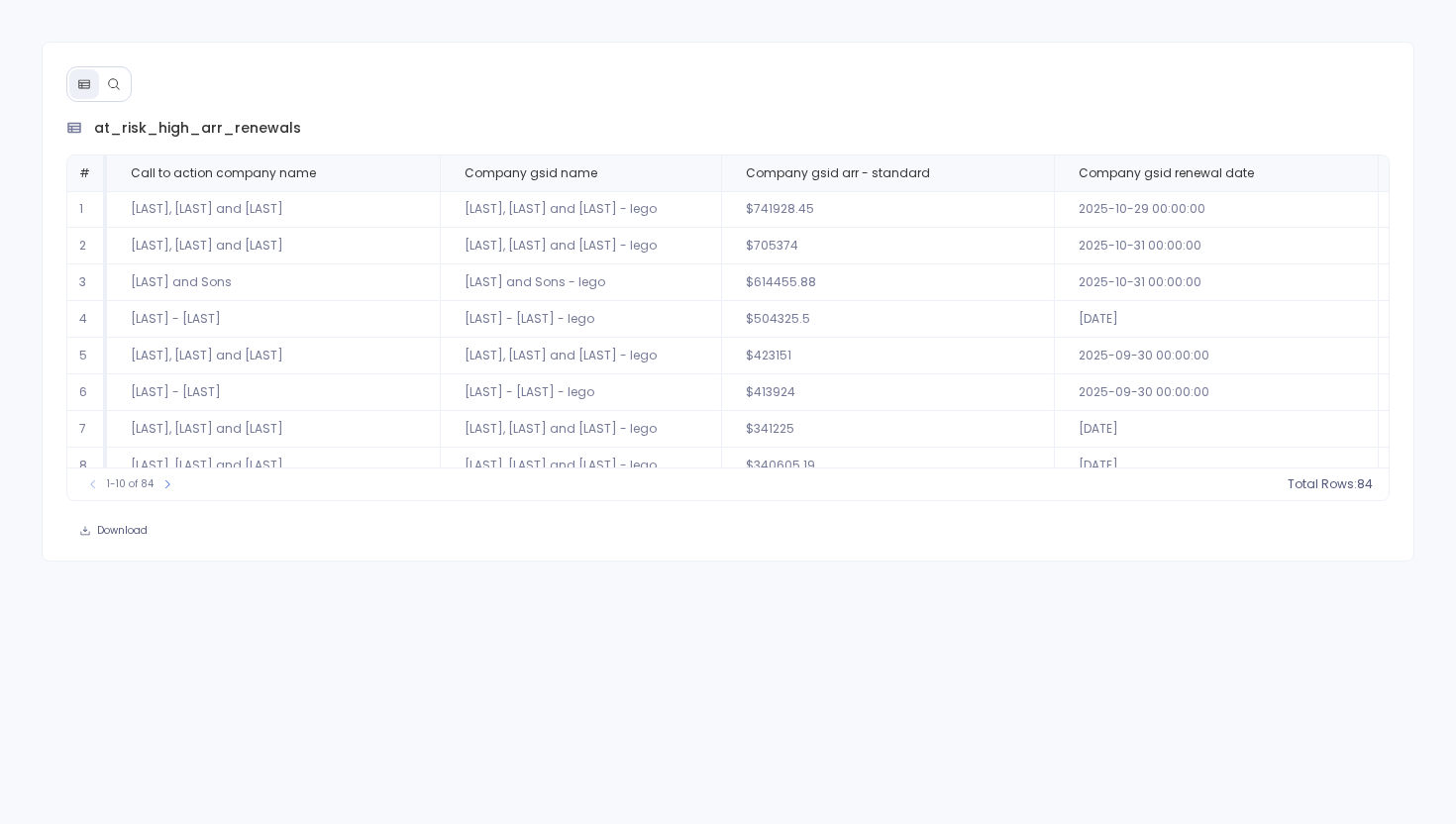 click 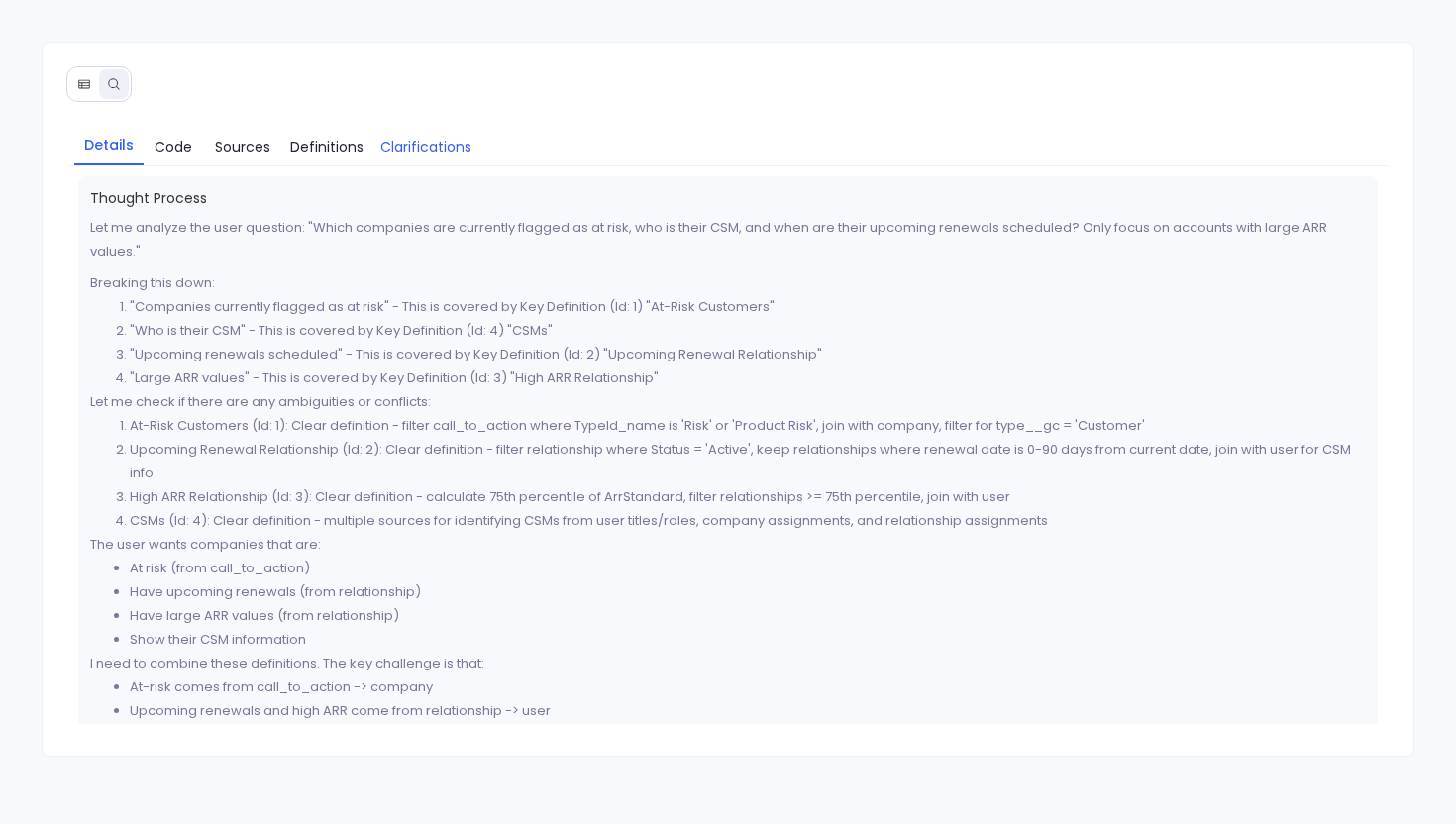 click on "Clarifications" at bounding box center (426, 147) 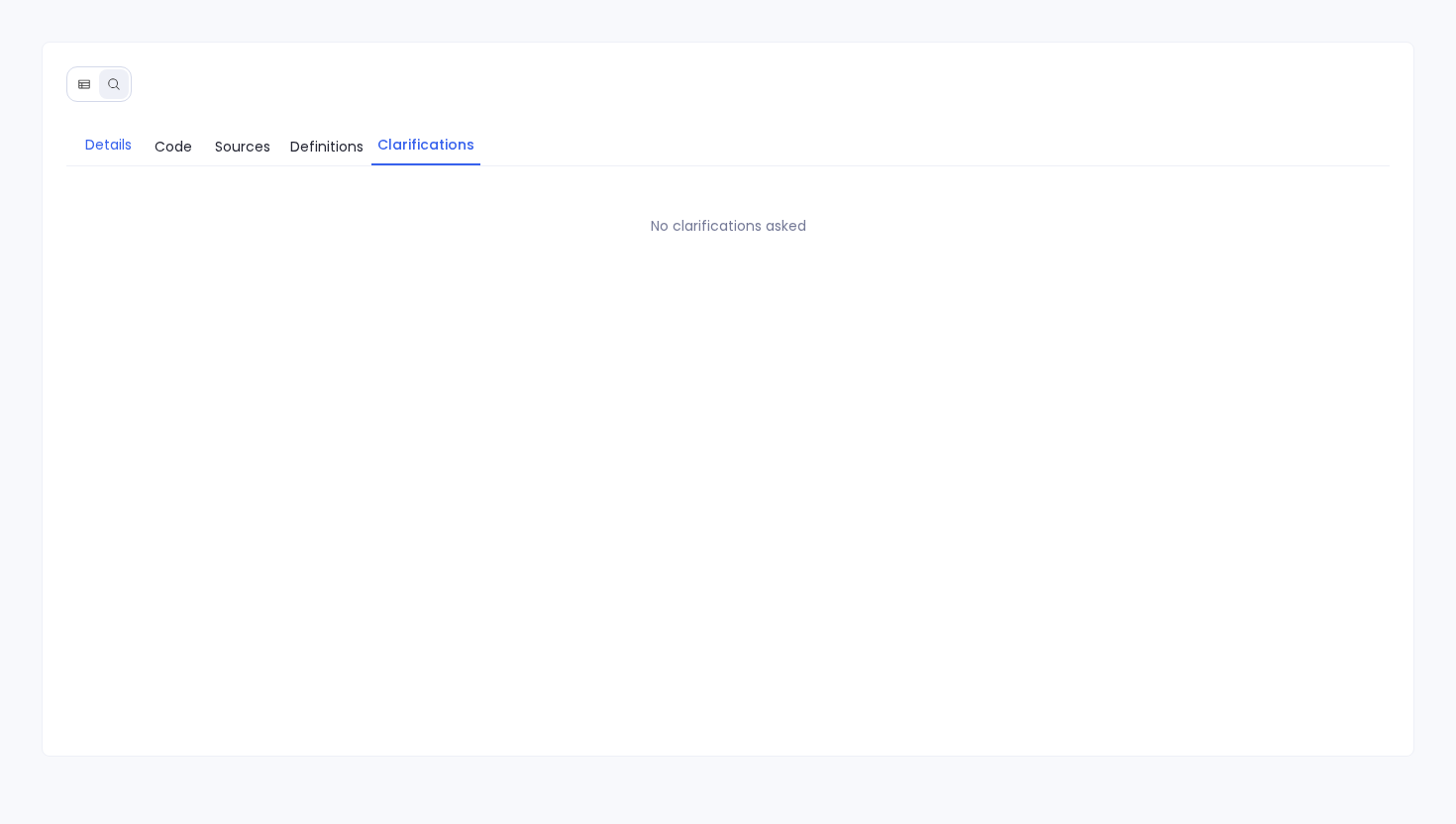 click on "Details" at bounding box center (108, 145) 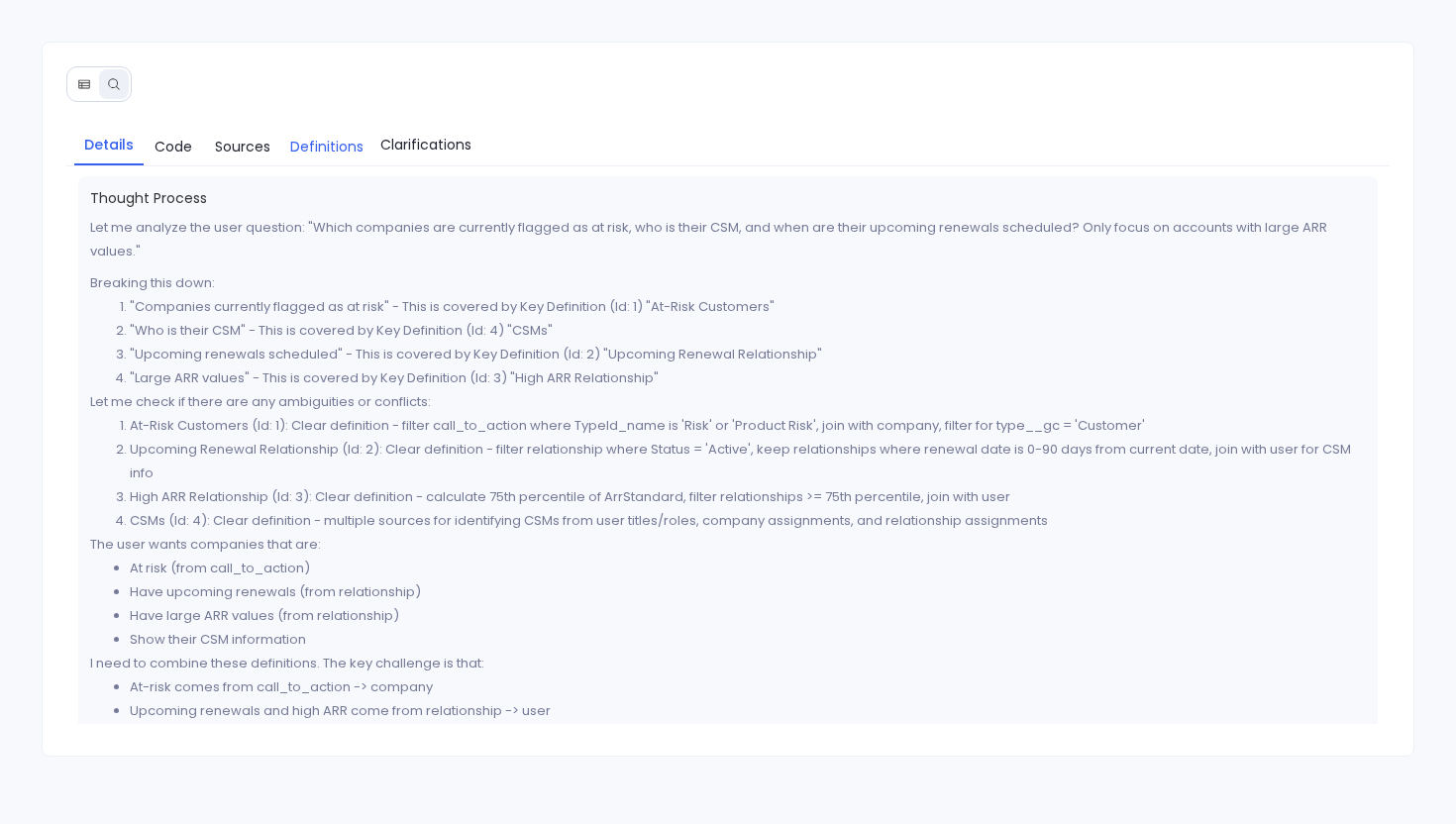 click on "Definitions" at bounding box center (327, 147) 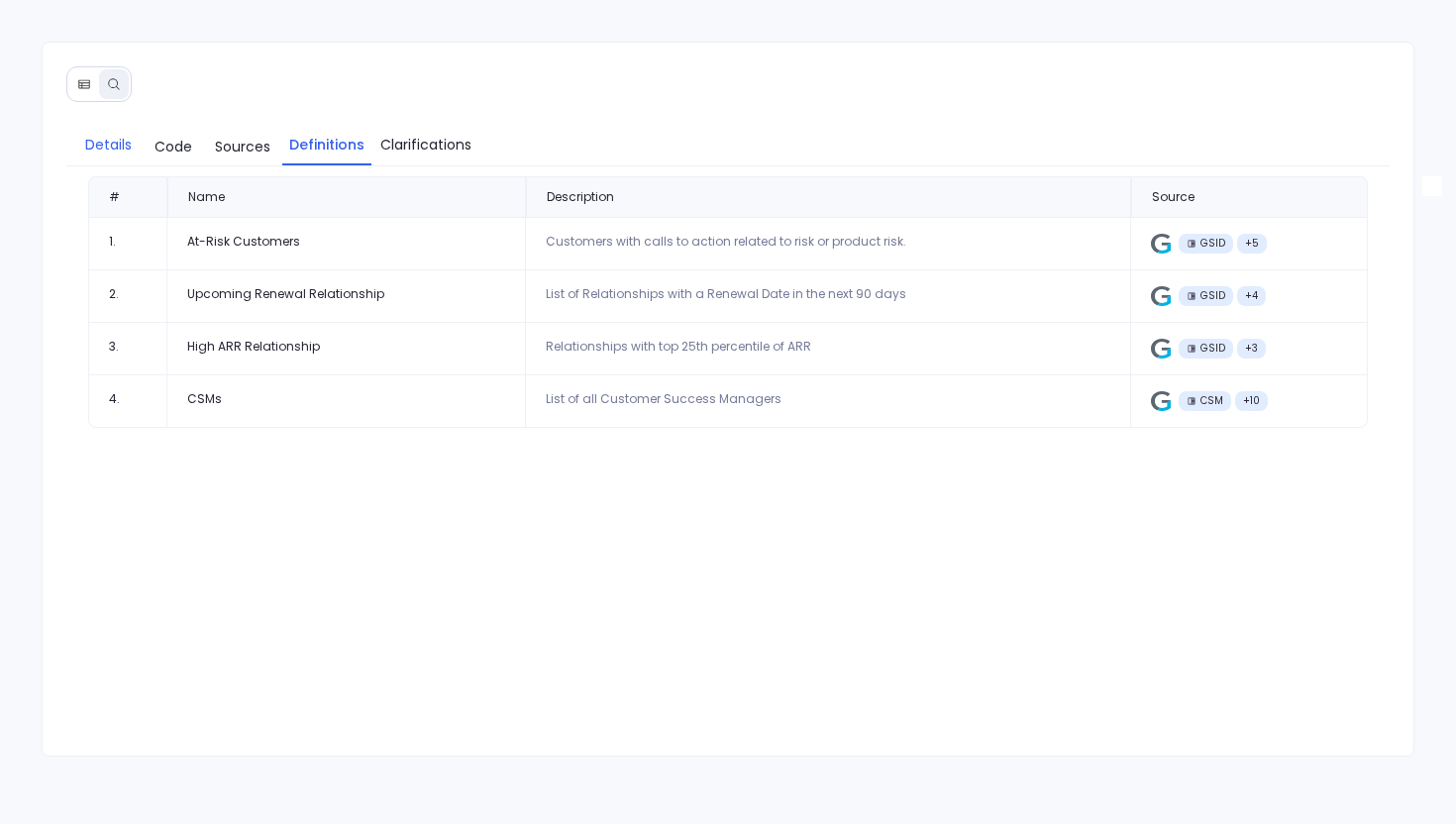 click on "Details" at bounding box center (108, 145) 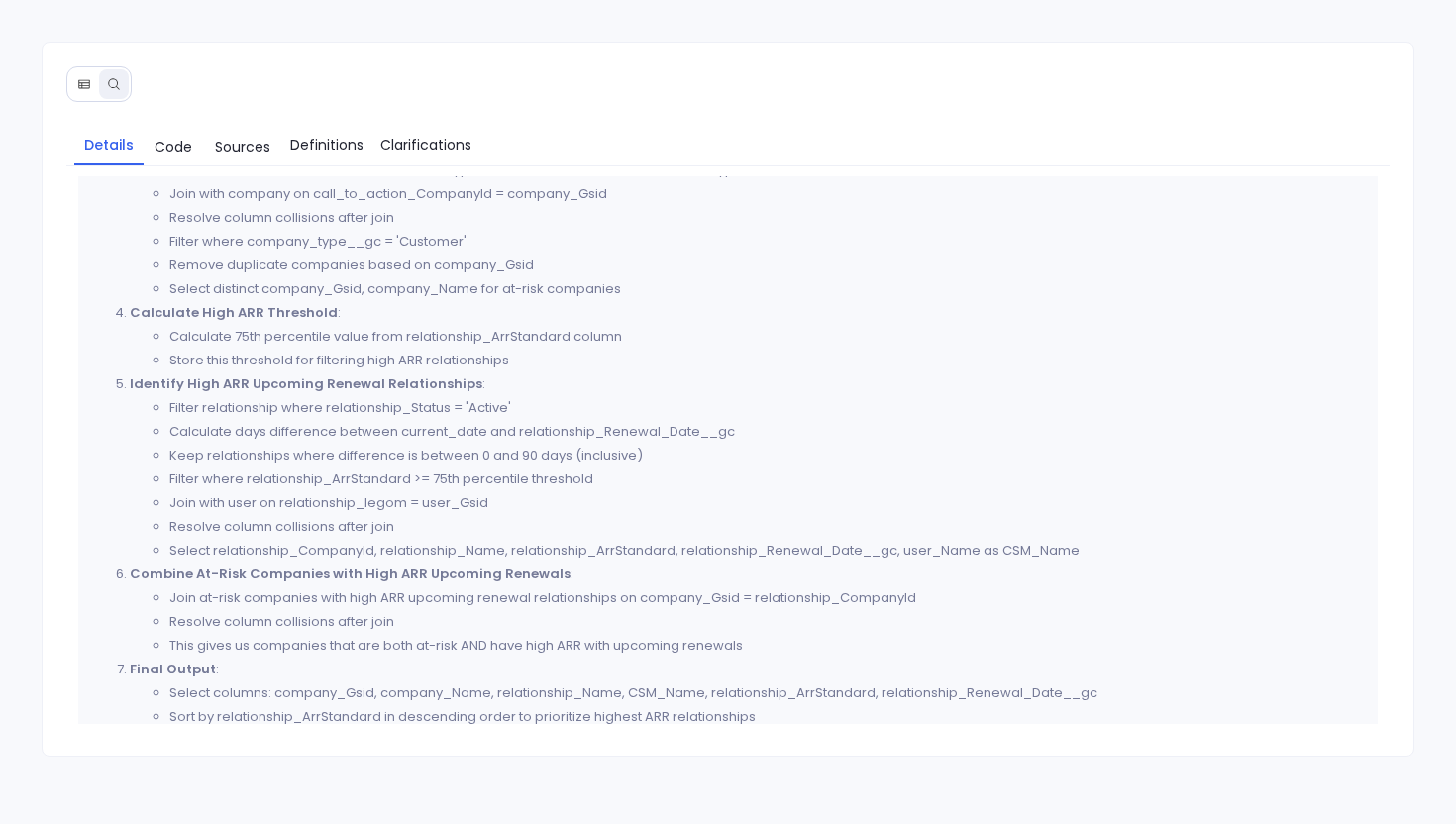 scroll, scrollTop: 1094, scrollLeft: 0, axis: vertical 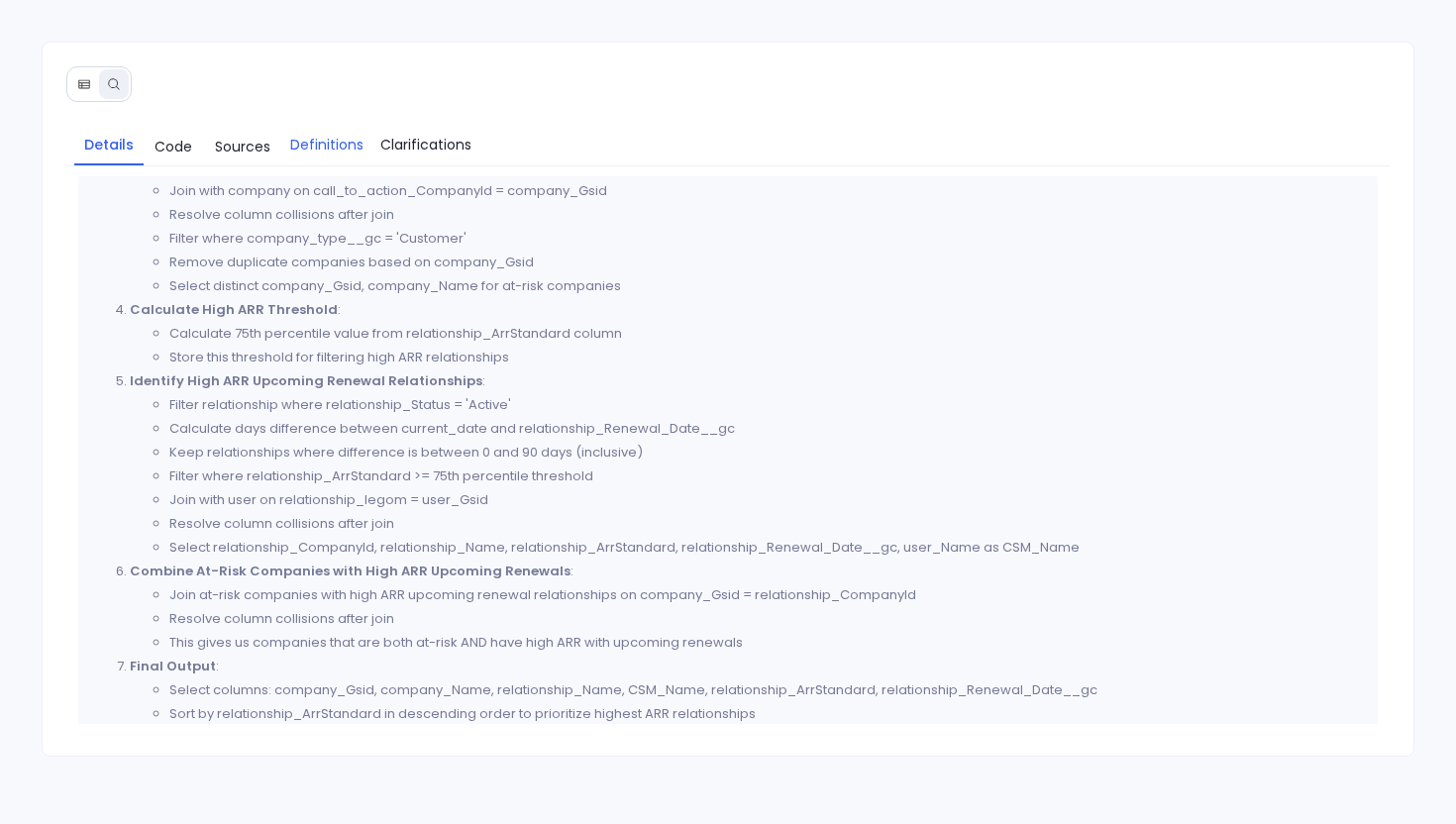 click on "Definitions" at bounding box center [327, 145] 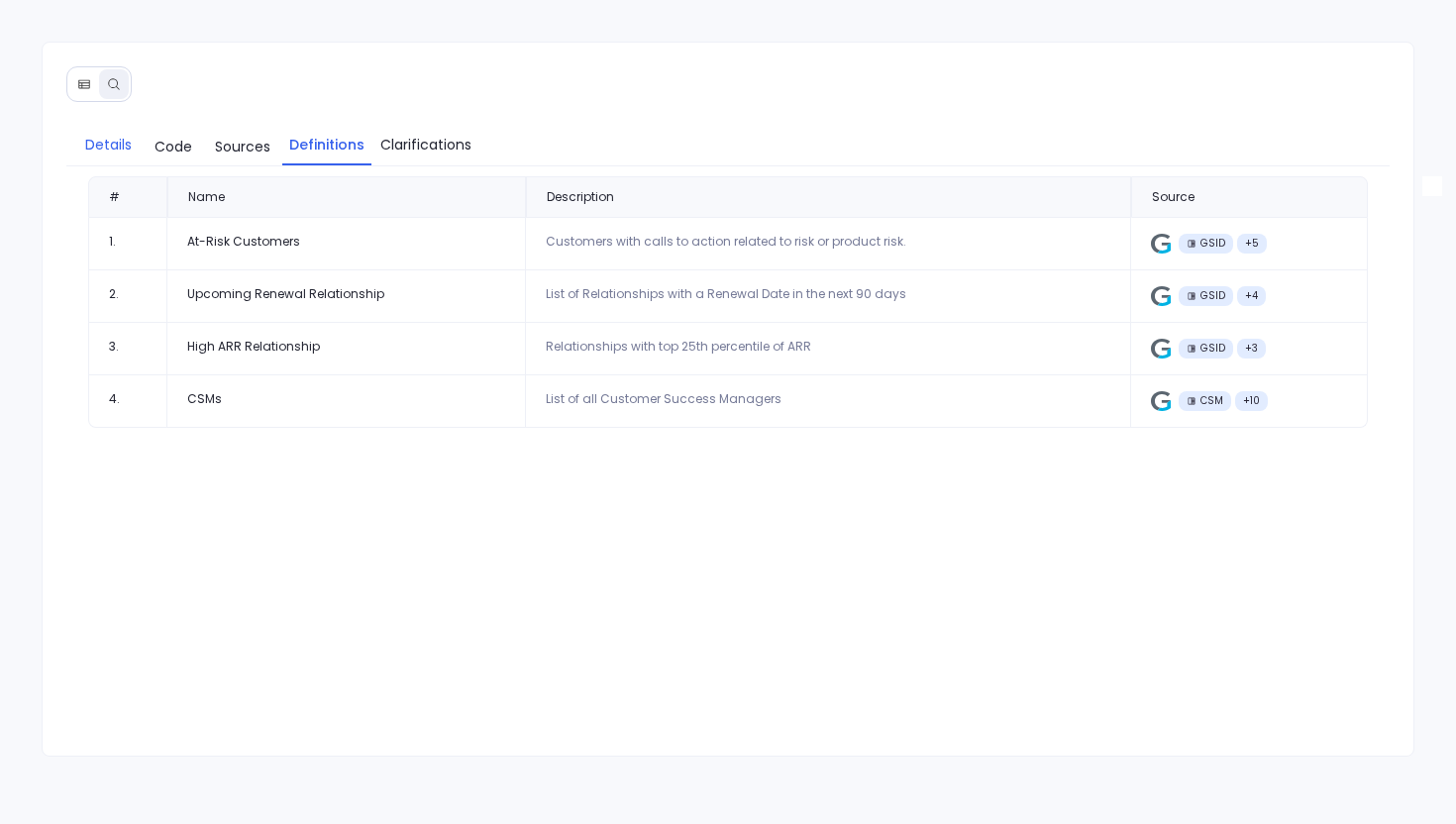 click on "Details" at bounding box center [108, 145] 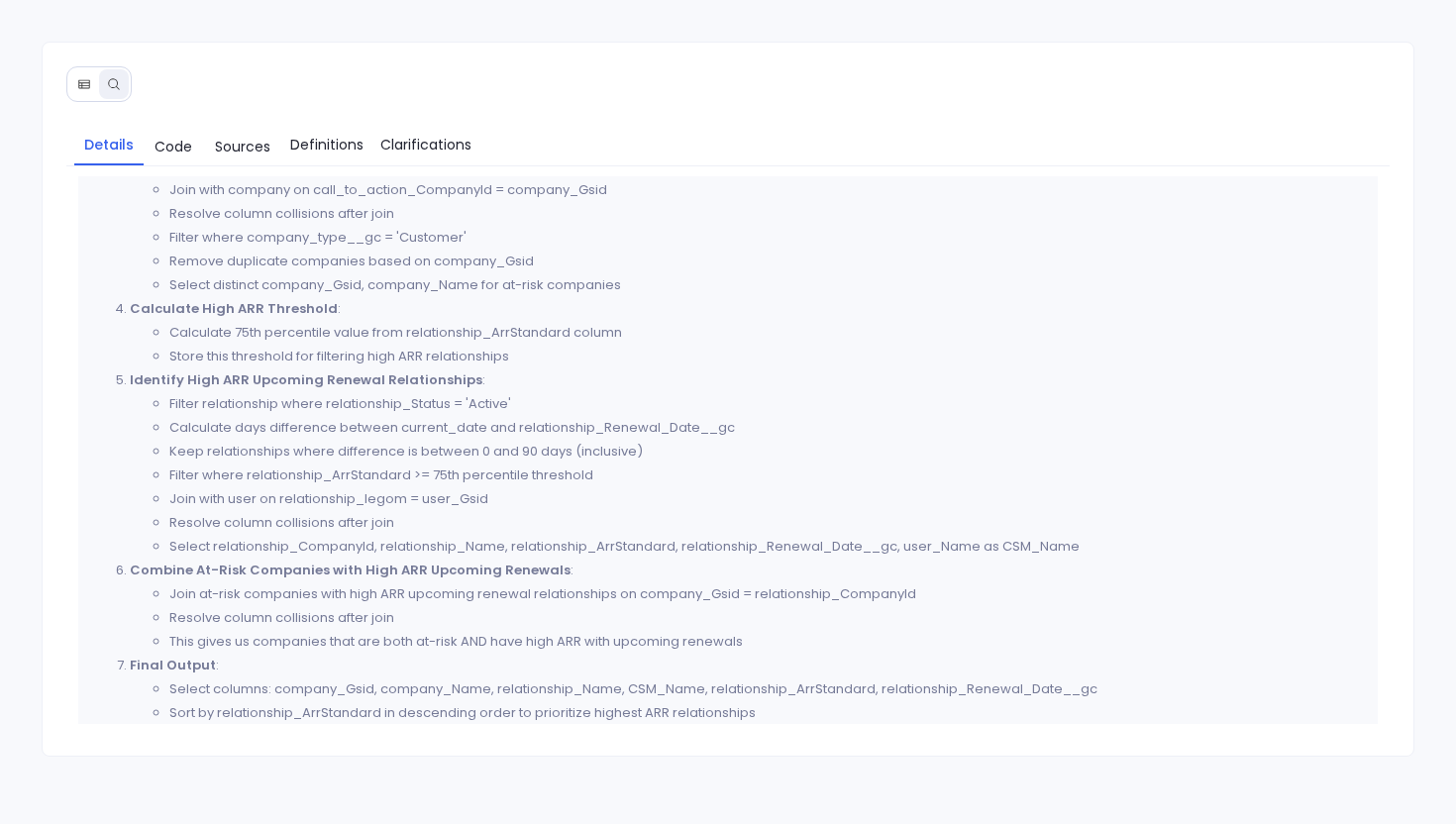 scroll, scrollTop: 1108, scrollLeft: 0, axis: vertical 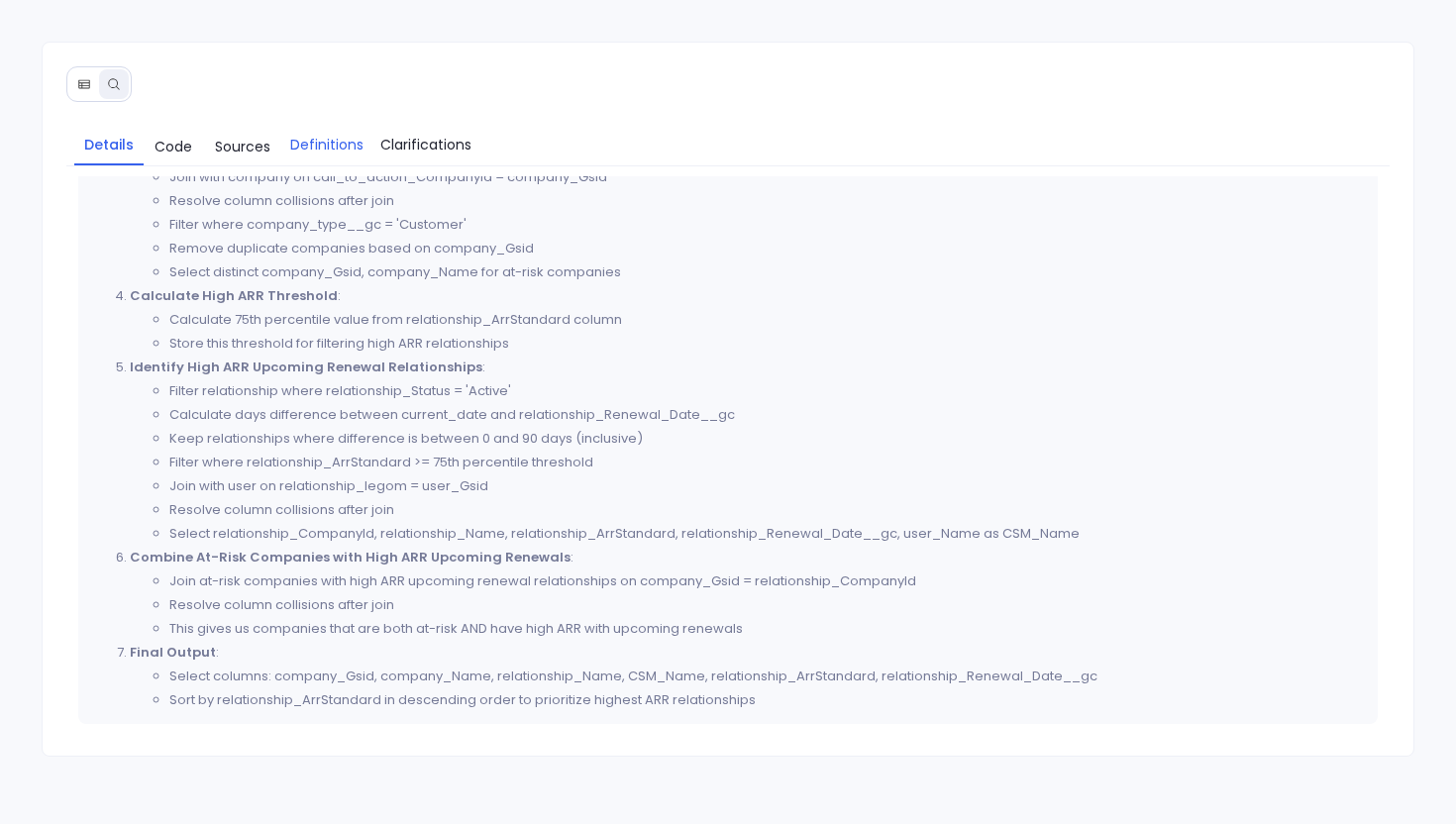 click on "Definitions" at bounding box center (327, 145) 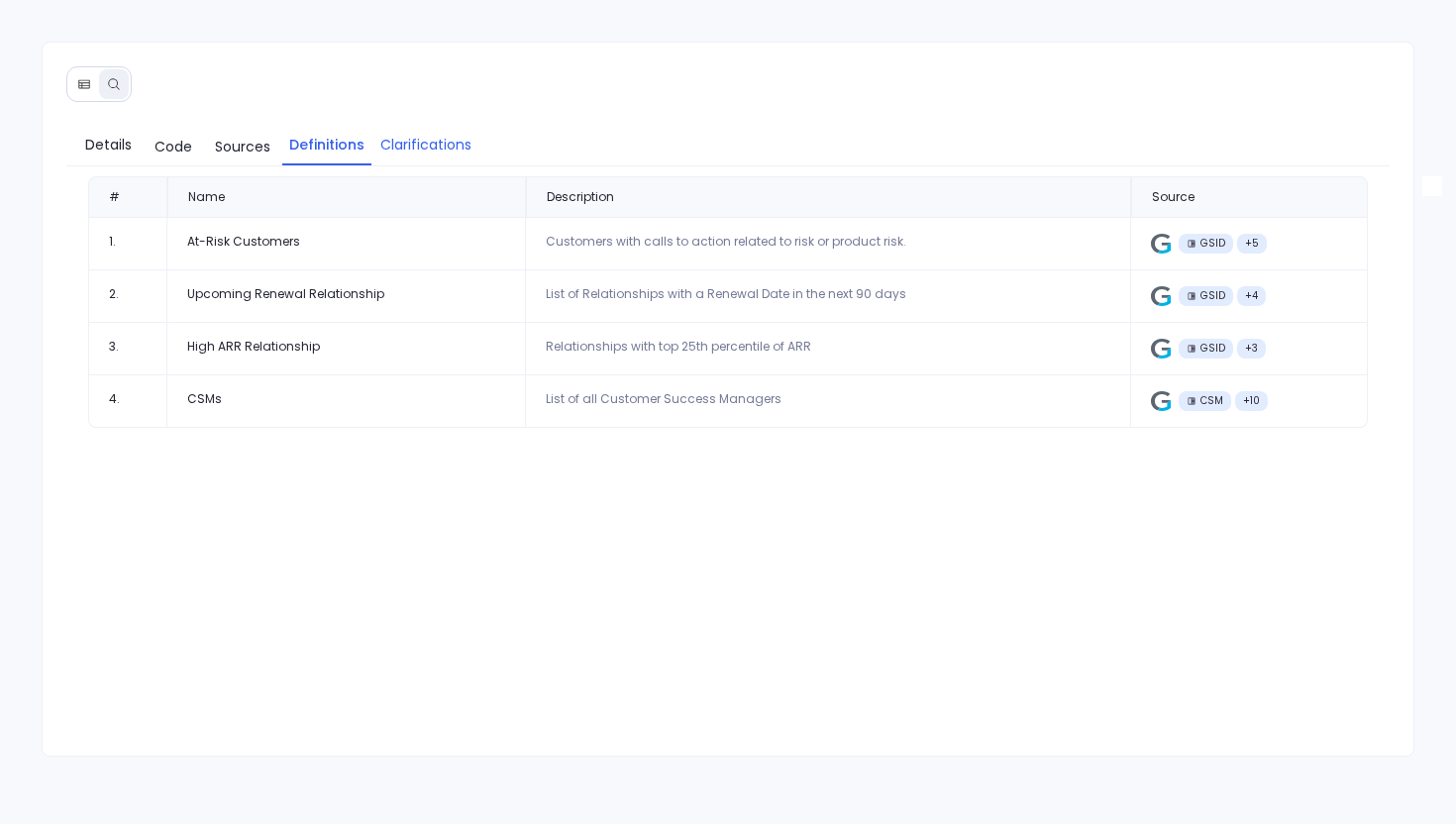 click on "Clarifications" at bounding box center (426, 145) 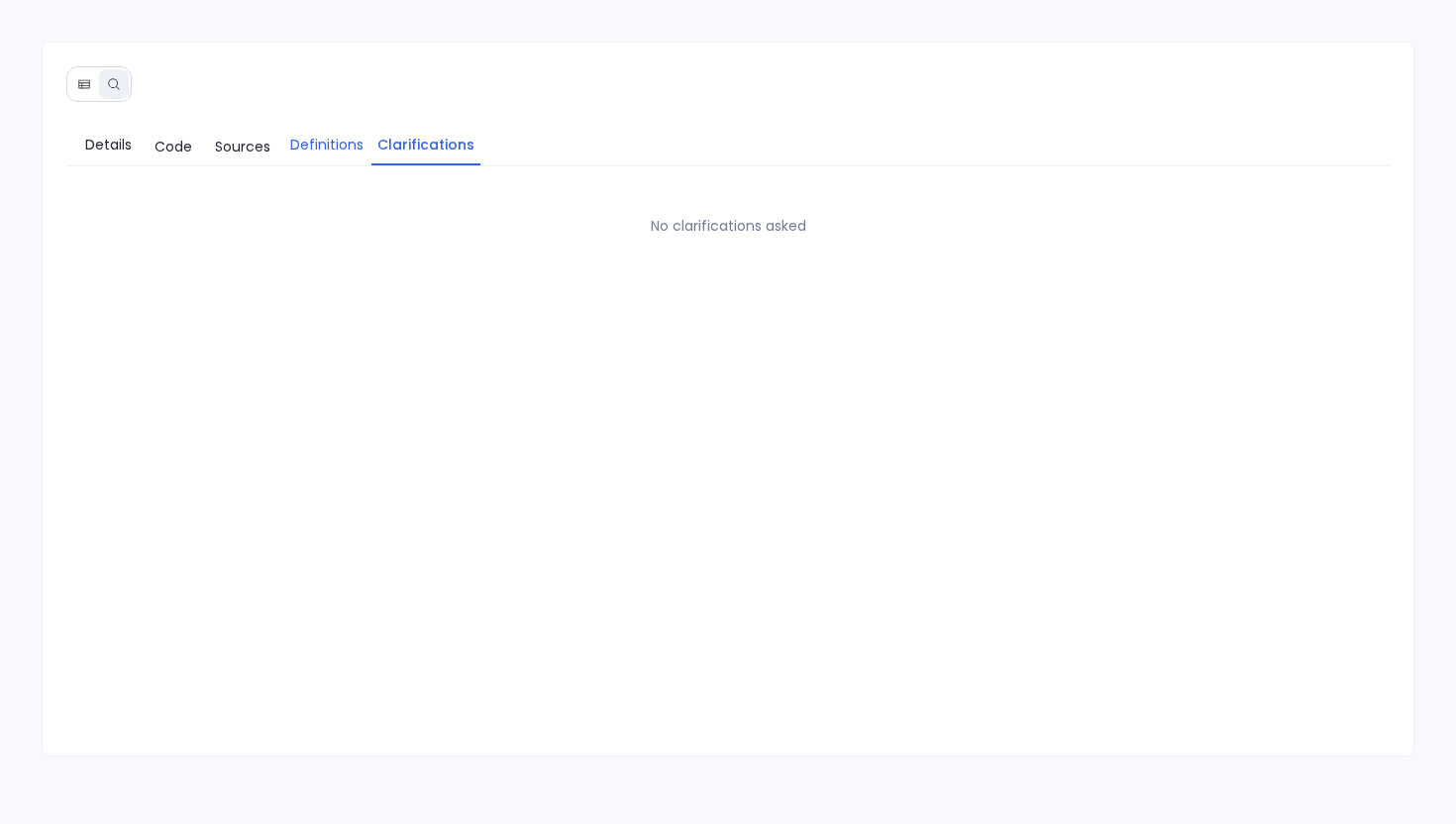 click on "Definitions" at bounding box center (327, 145) 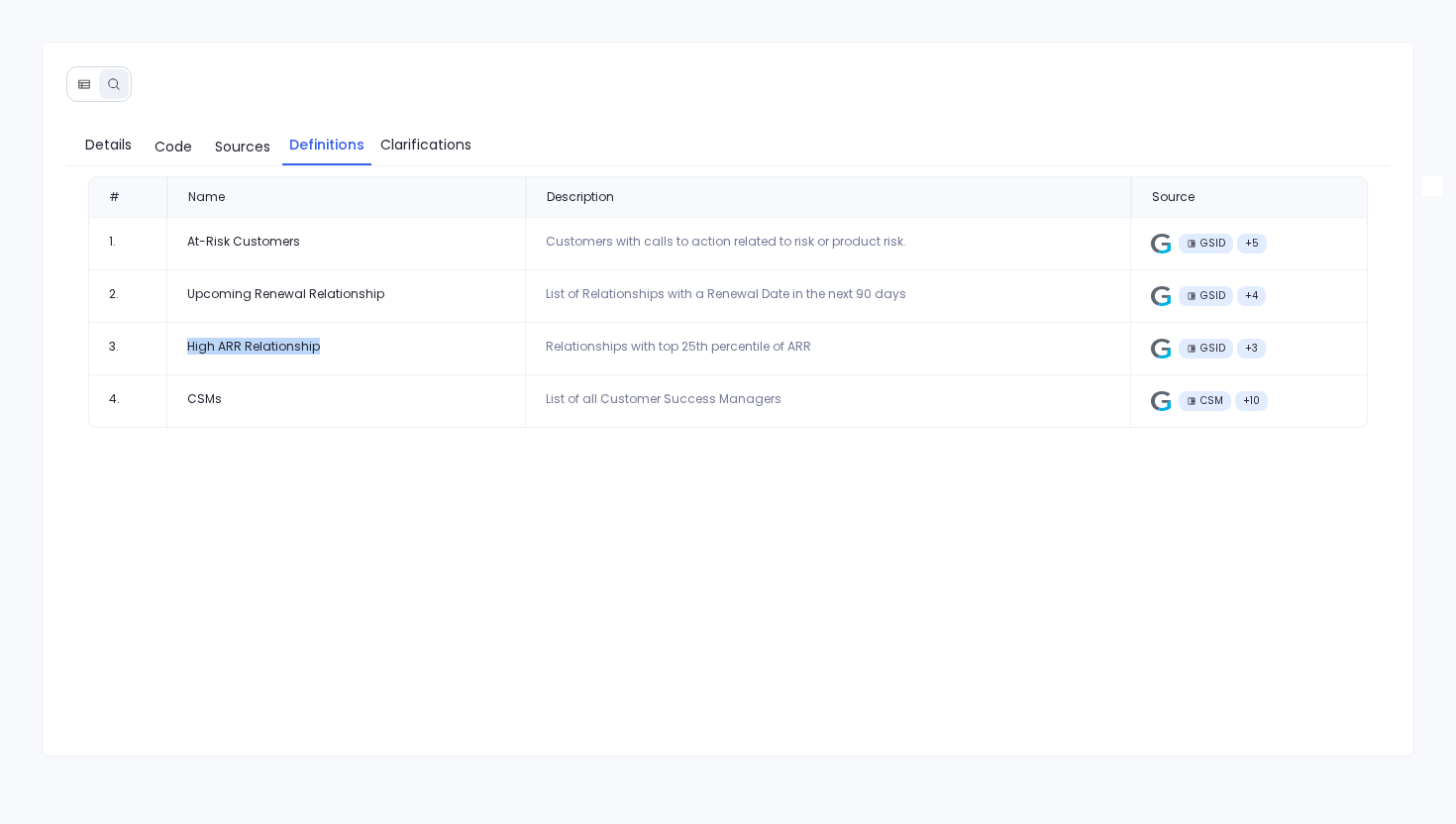drag, startPoint x: 189, startPoint y: 343, endPoint x: 386, endPoint y: 341, distance: 197.01015 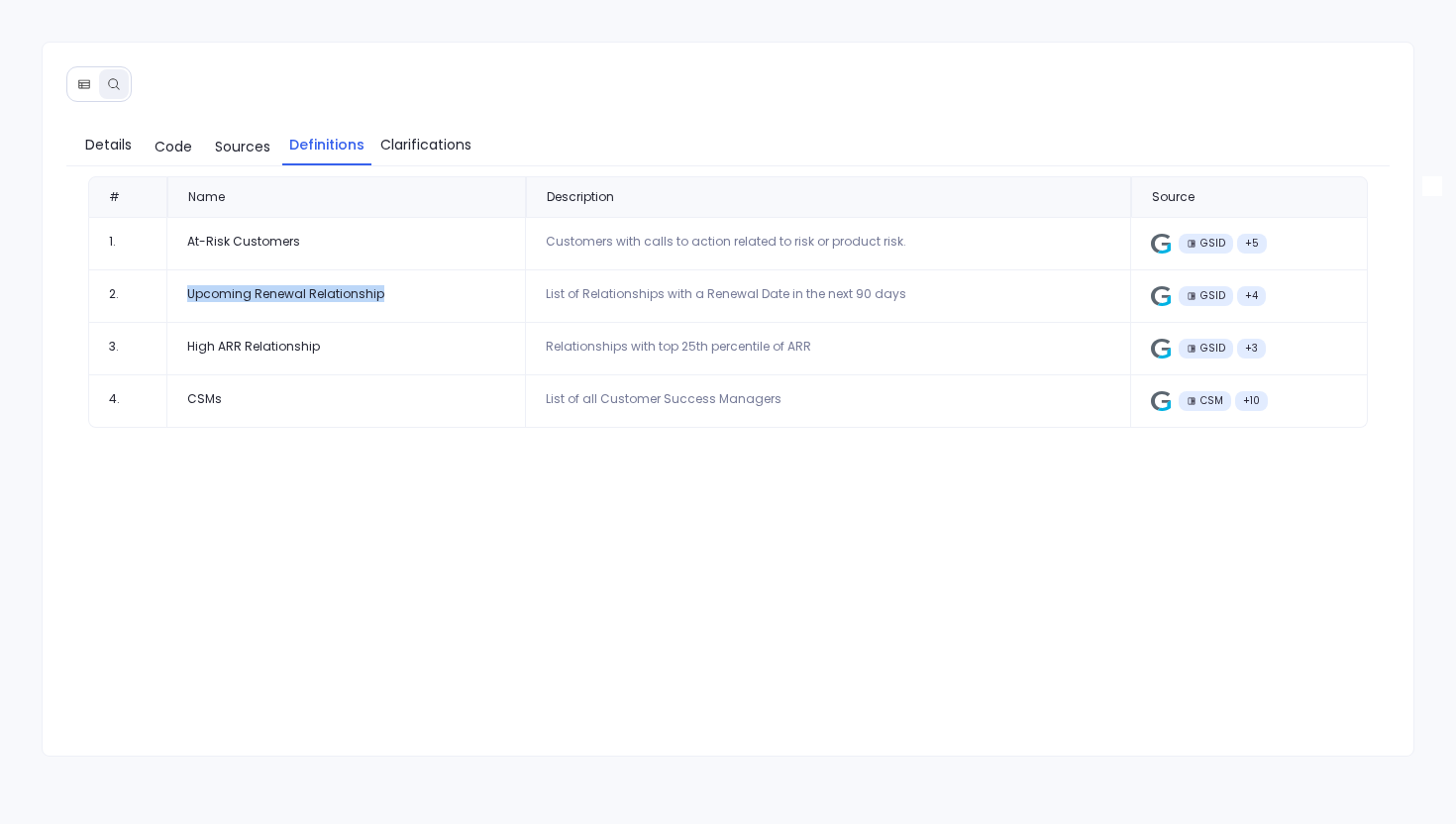 drag, startPoint x: 184, startPoint y: 288, endPoint x: 469, endPoint y: 307, distance: 285.63263 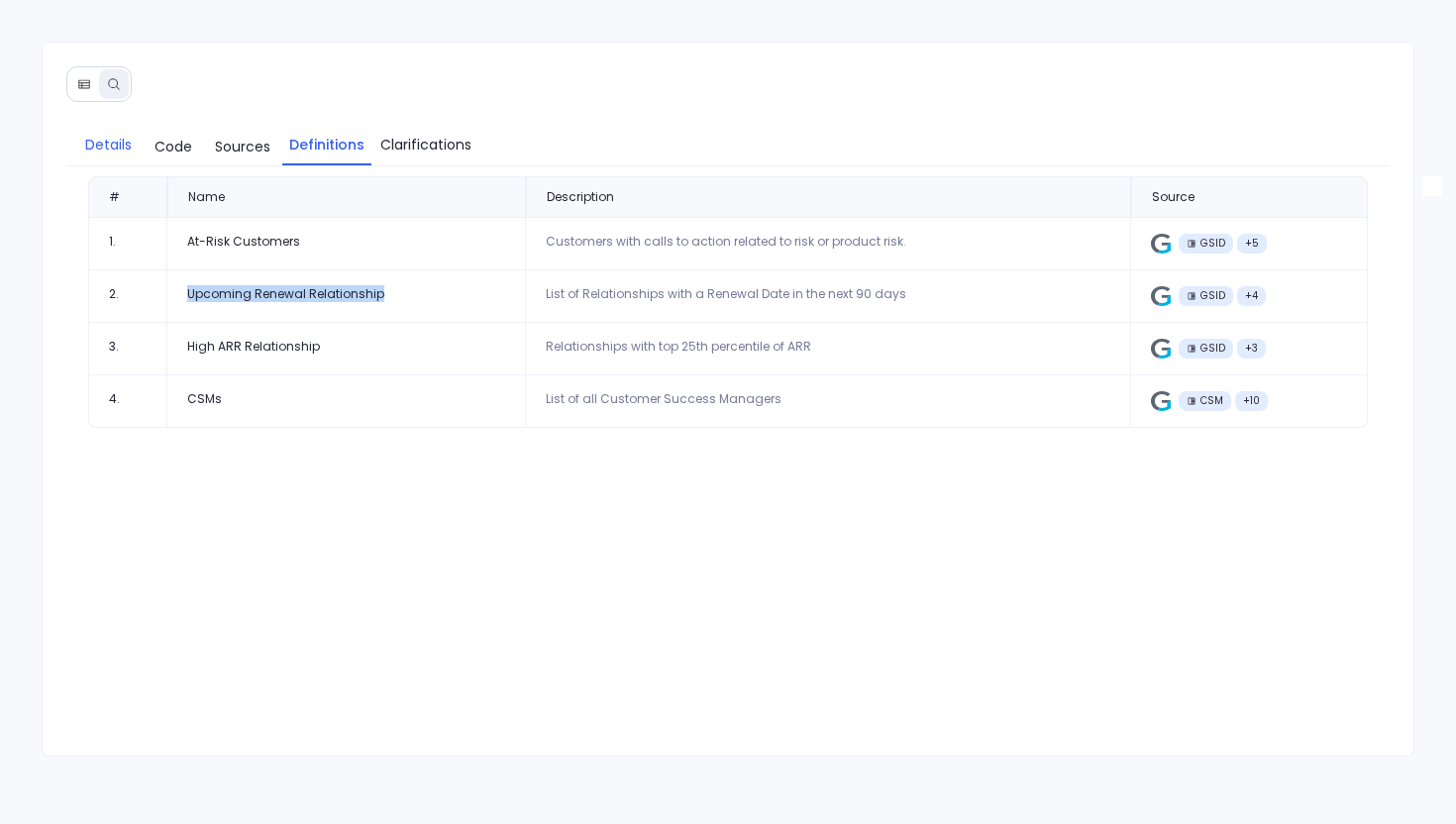 click on "Details" at bounding box center [109, 145] 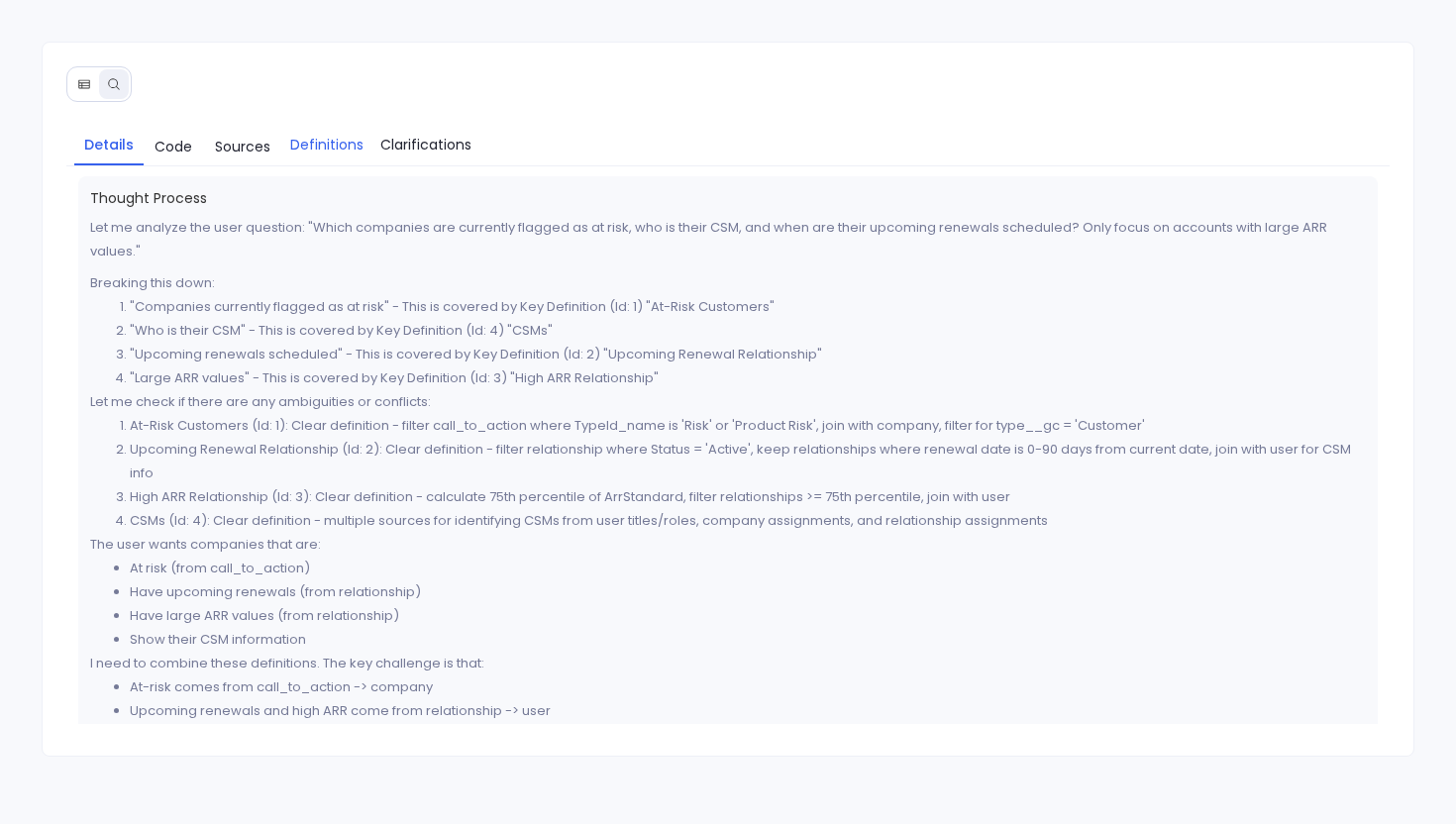 click on "Definitions" at bounding box center (327, 145) 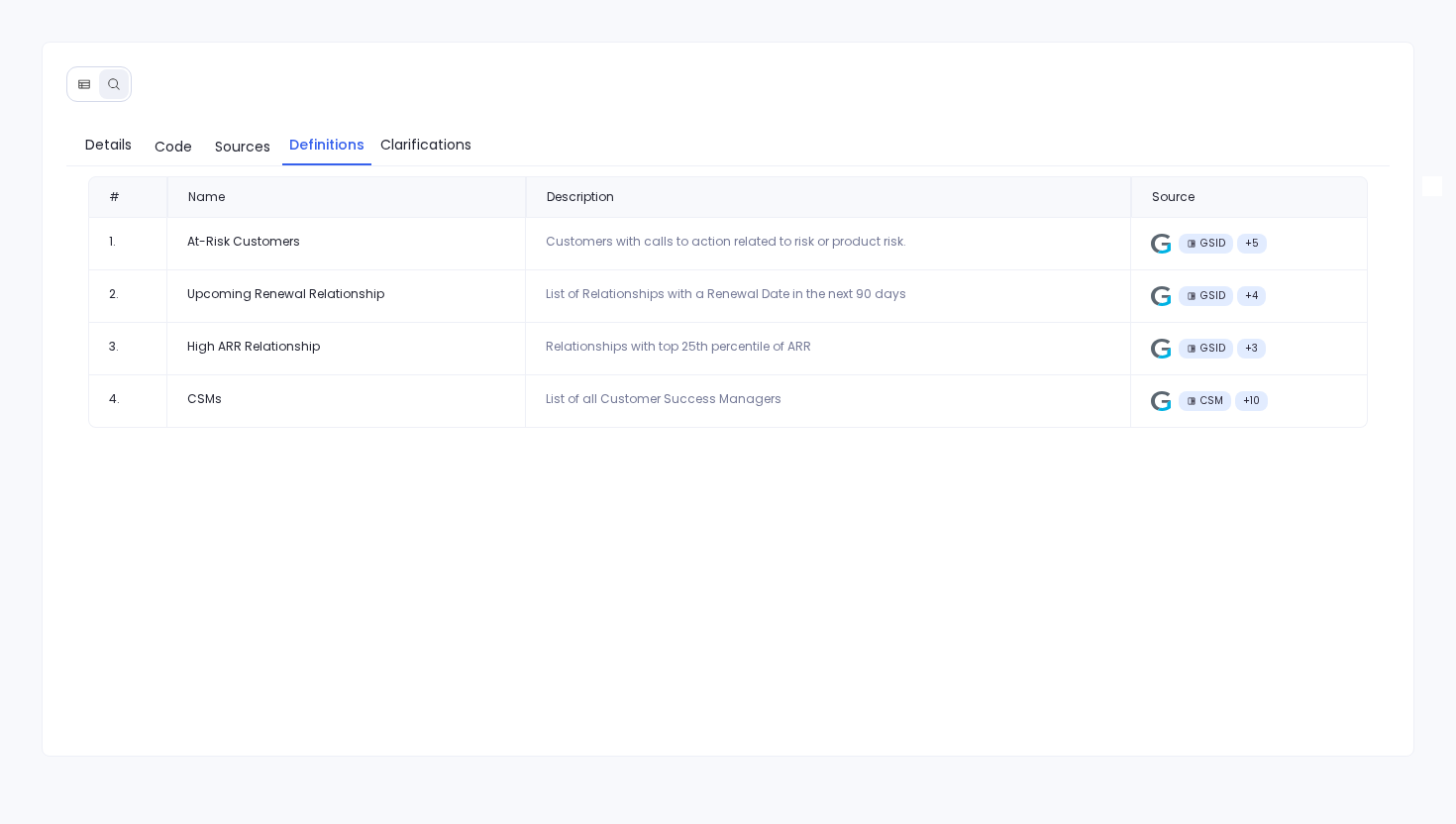 click at bounding box center (84, 84) 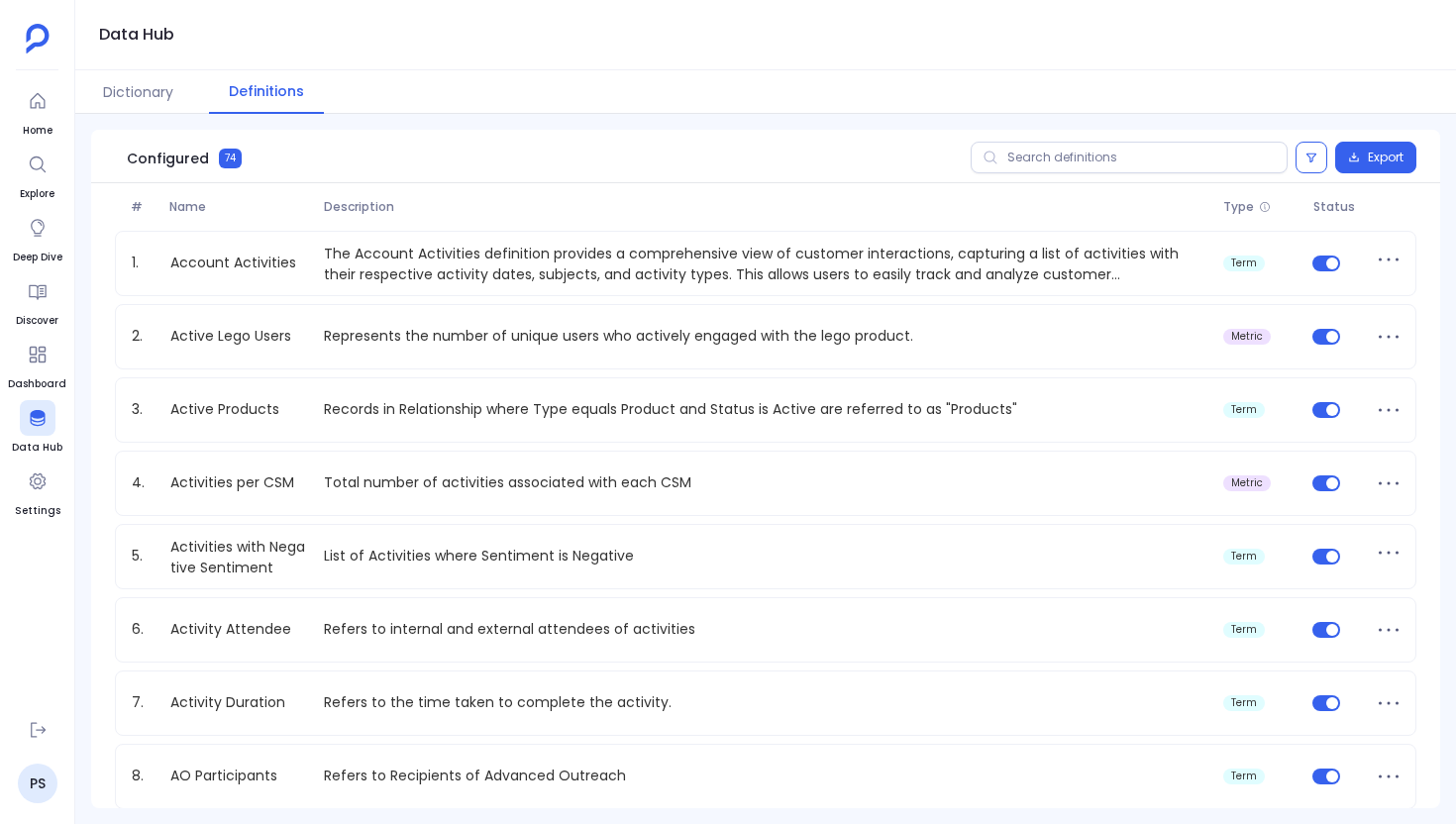 scroll, scrollTop: 0, scrollLeft: 0, axis: both 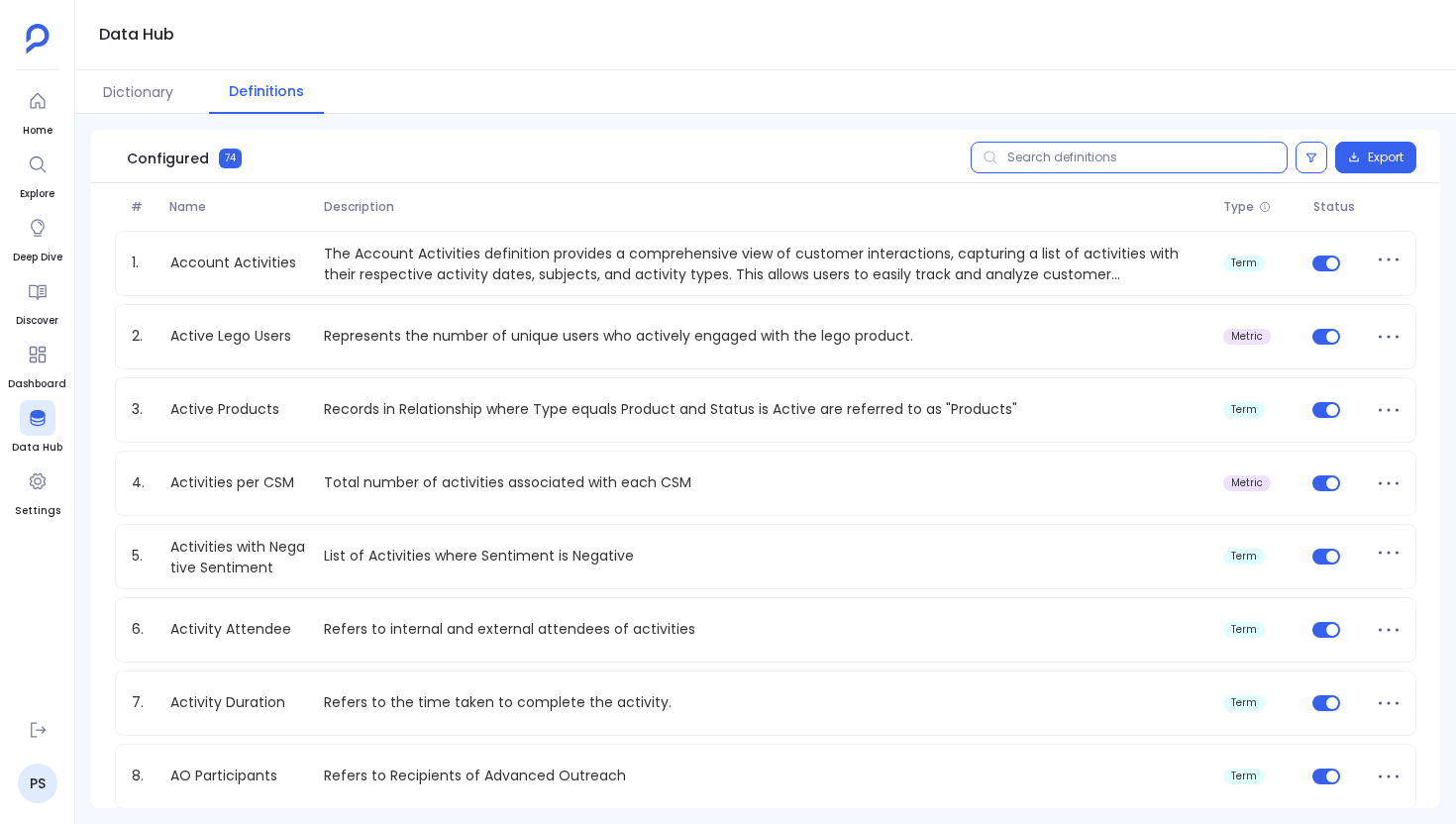 click at bounding box center (1129, 157) 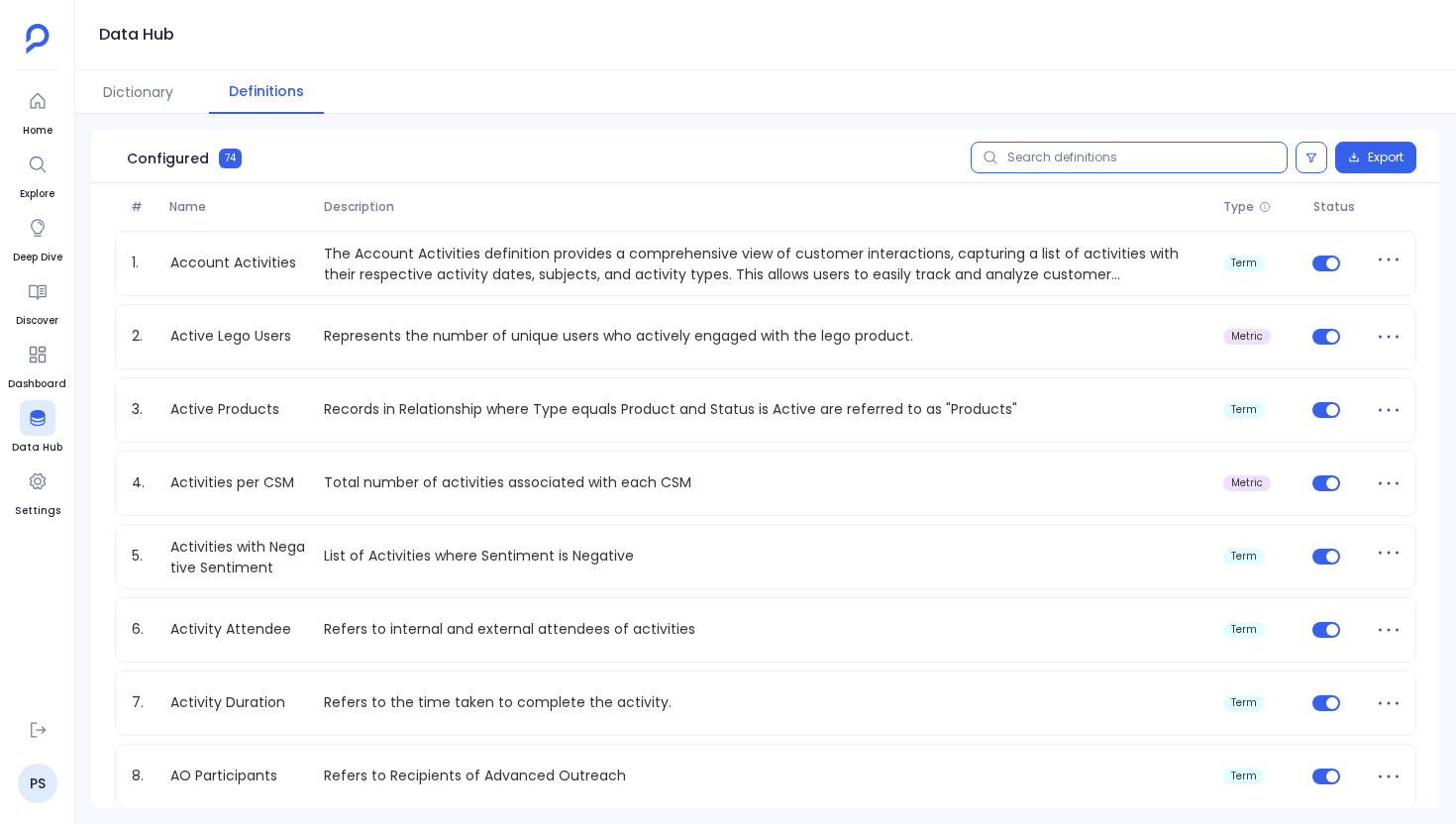 type on "e" 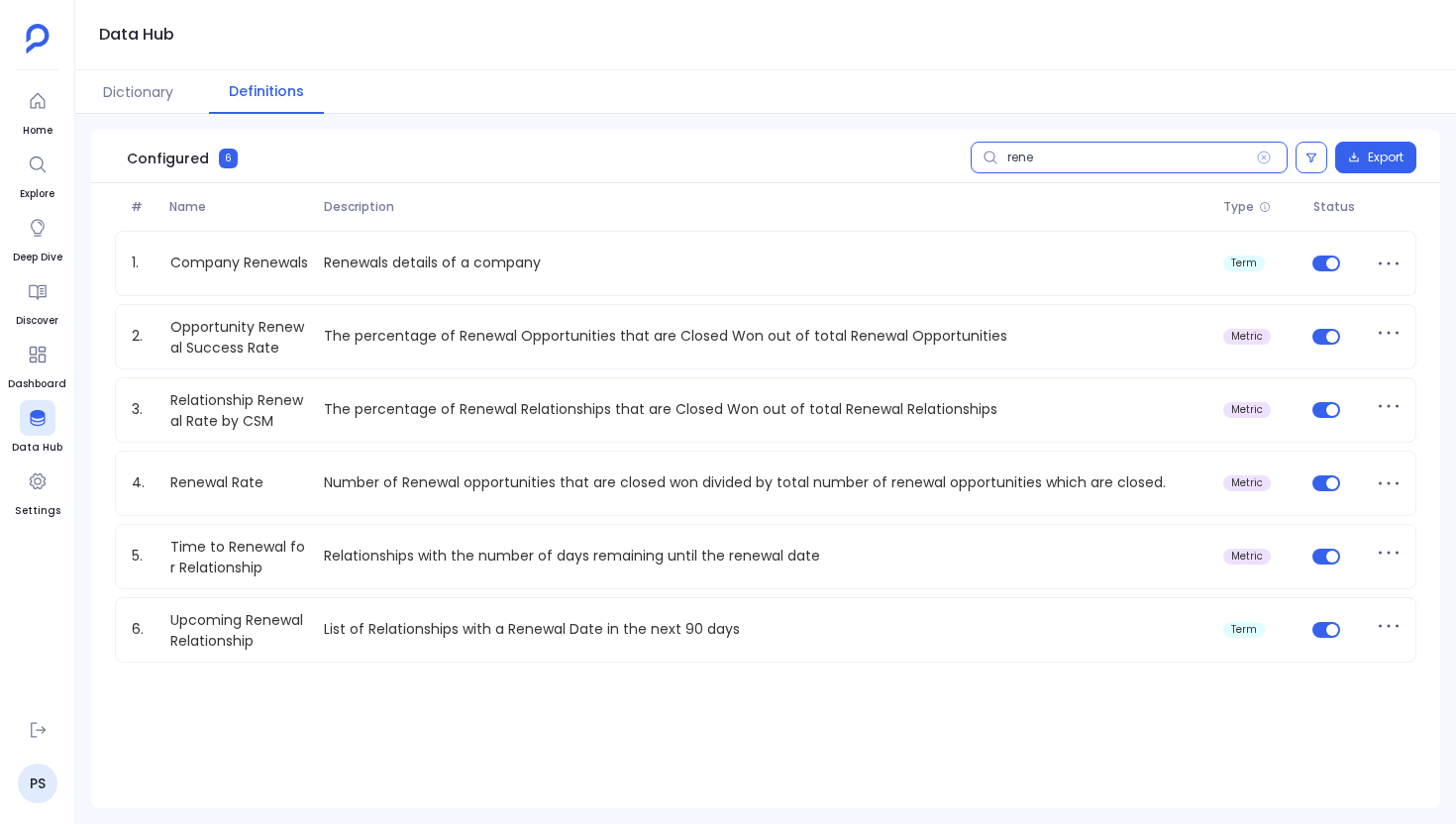 click on "rene" at bounding box center [1129, 157] 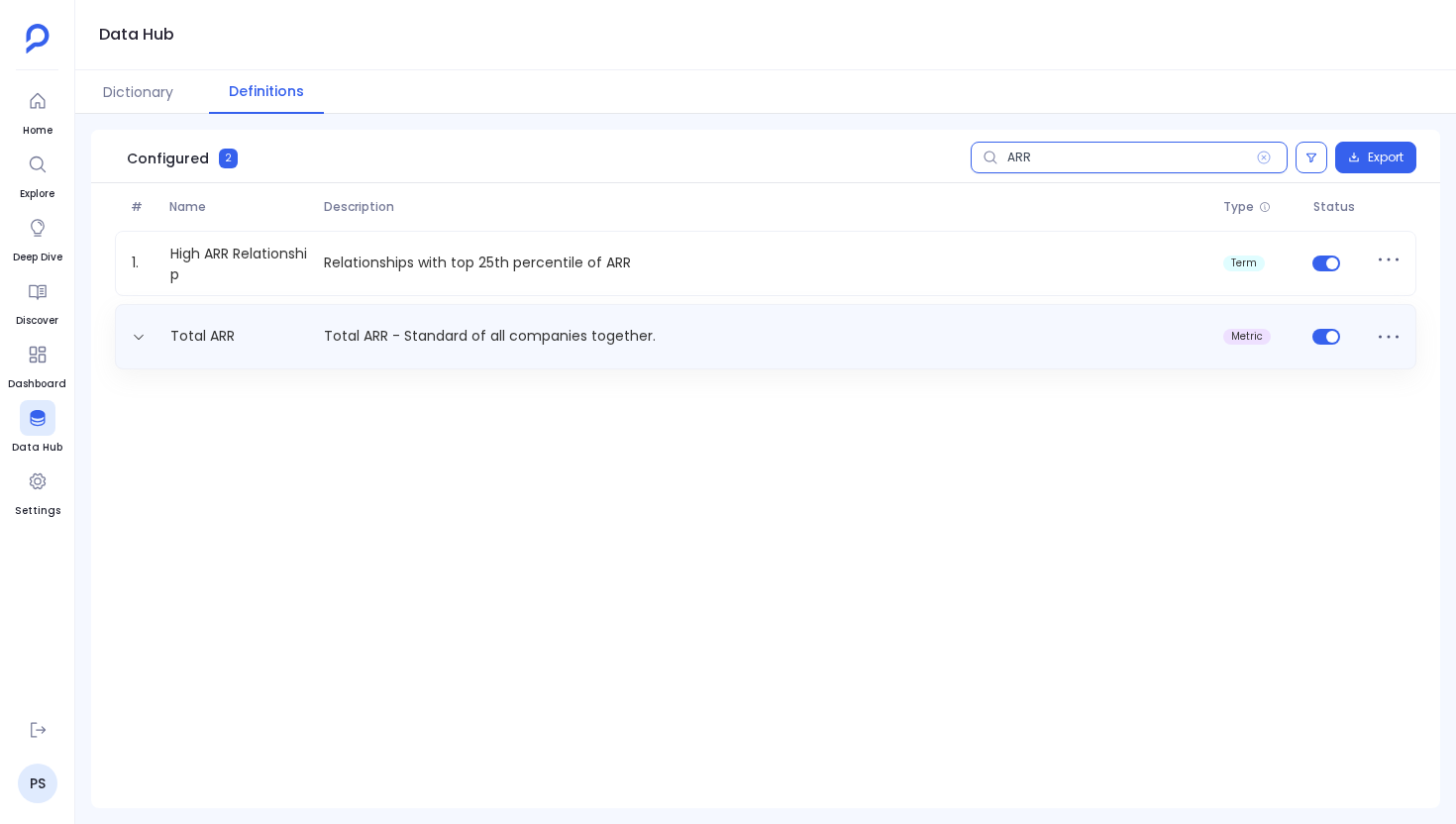 type on "ARR" 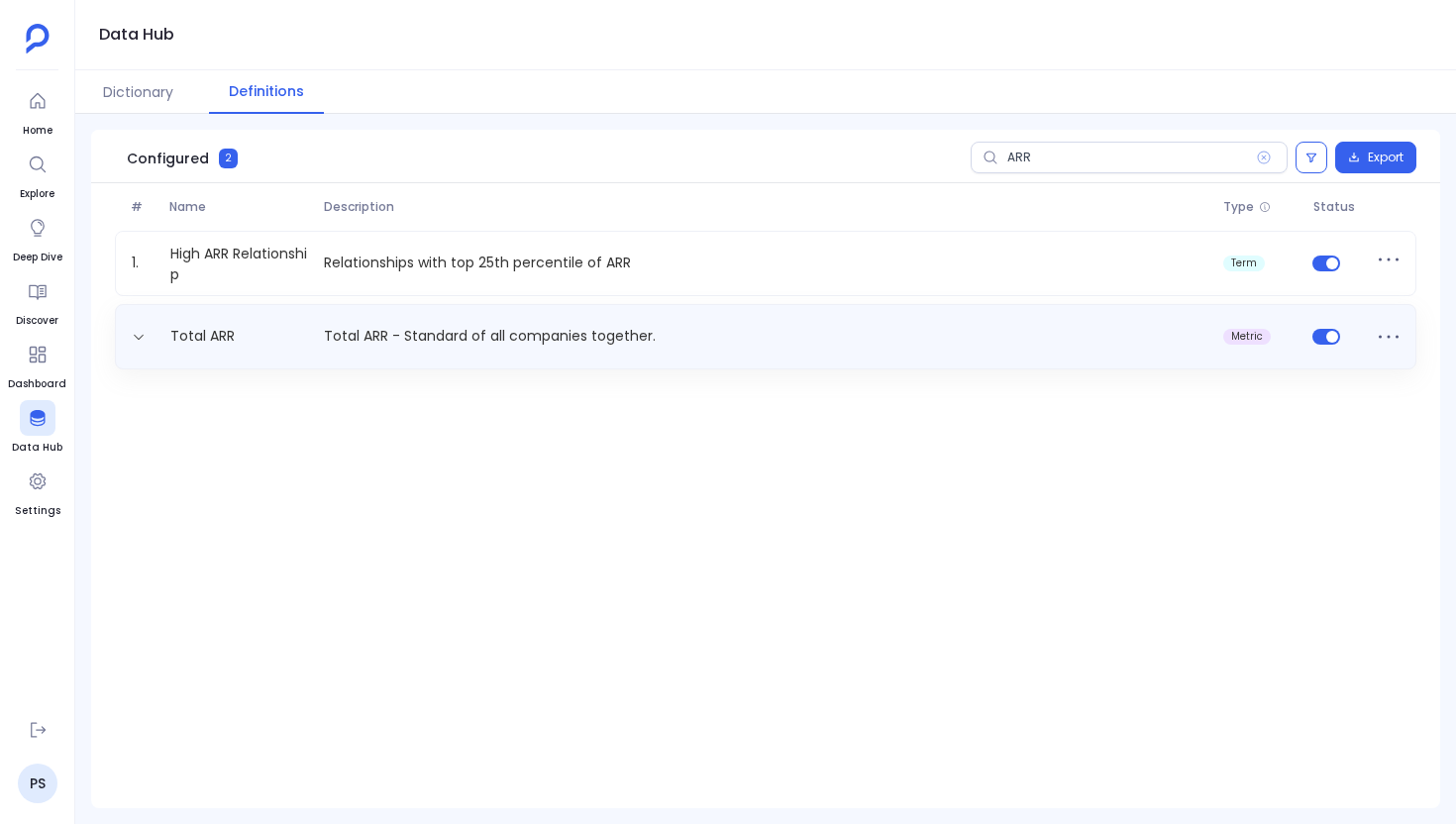 click on "Total ARR - Standard of all companies together." at bounding box center [765, 336] 